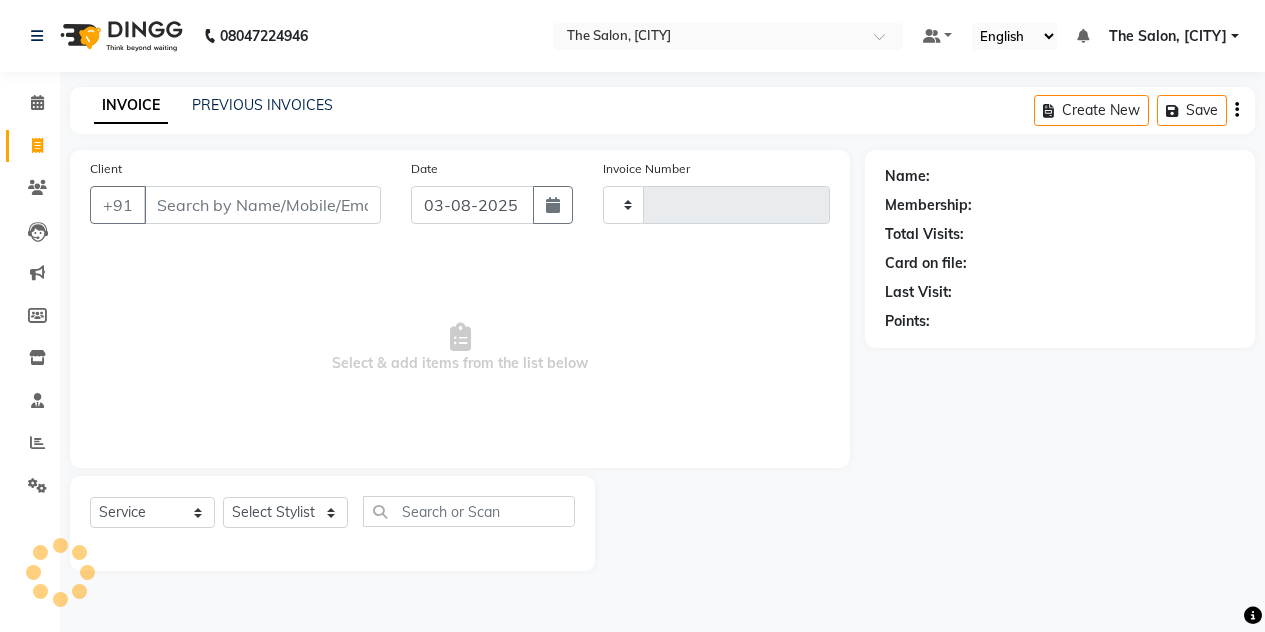 select on "service" 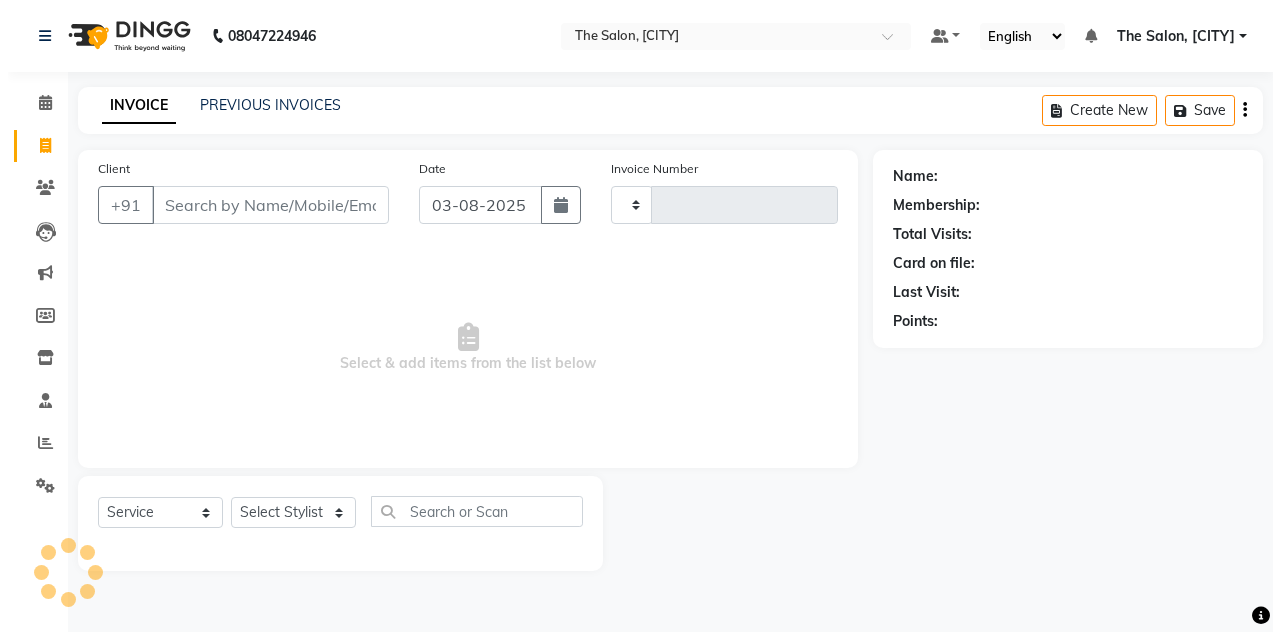 scroll, scrollTop: 0, scrollLeft: 0, axis: both 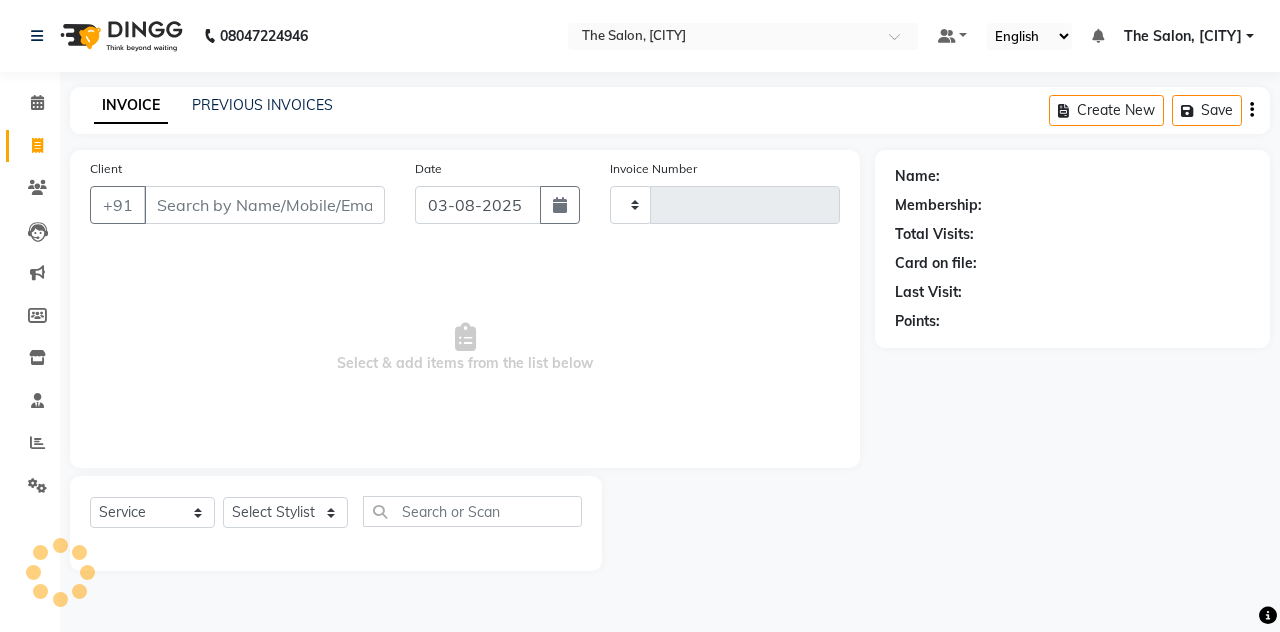 type on "m" 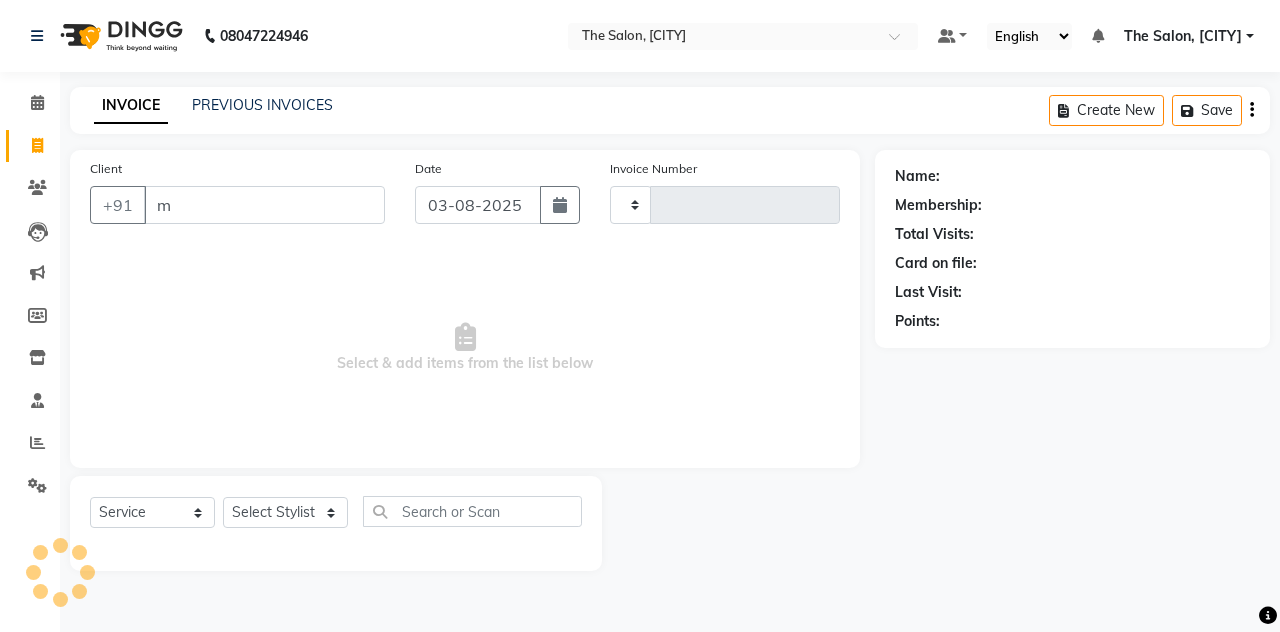 type on "1096" 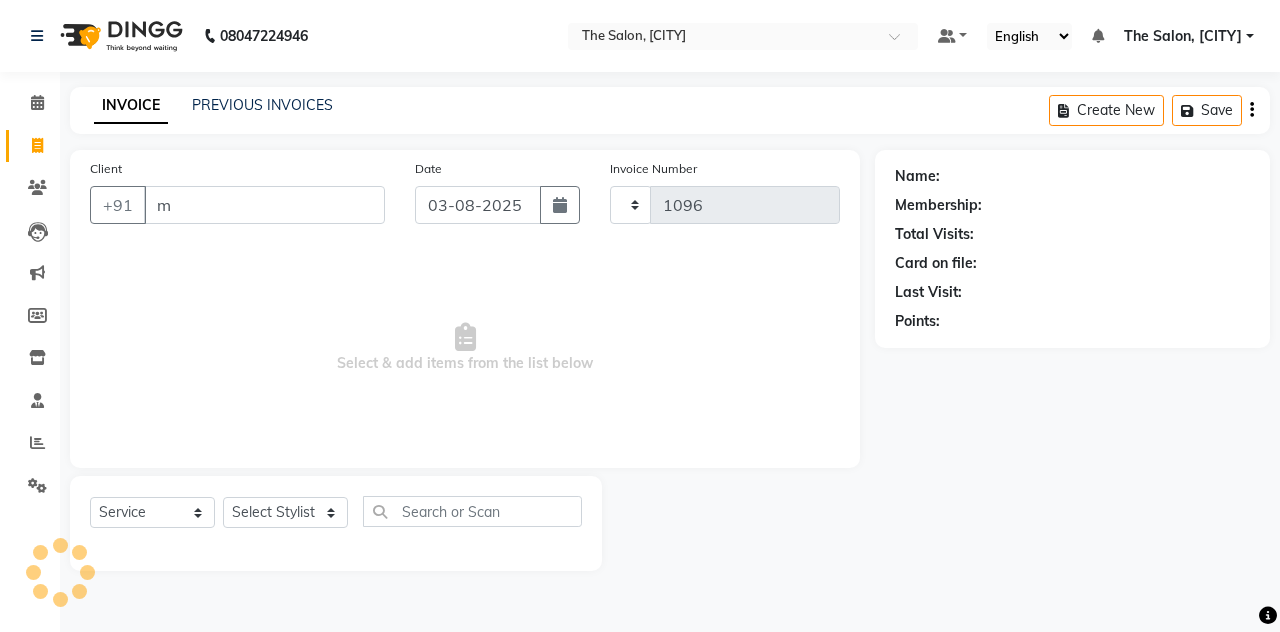 select on "7688" 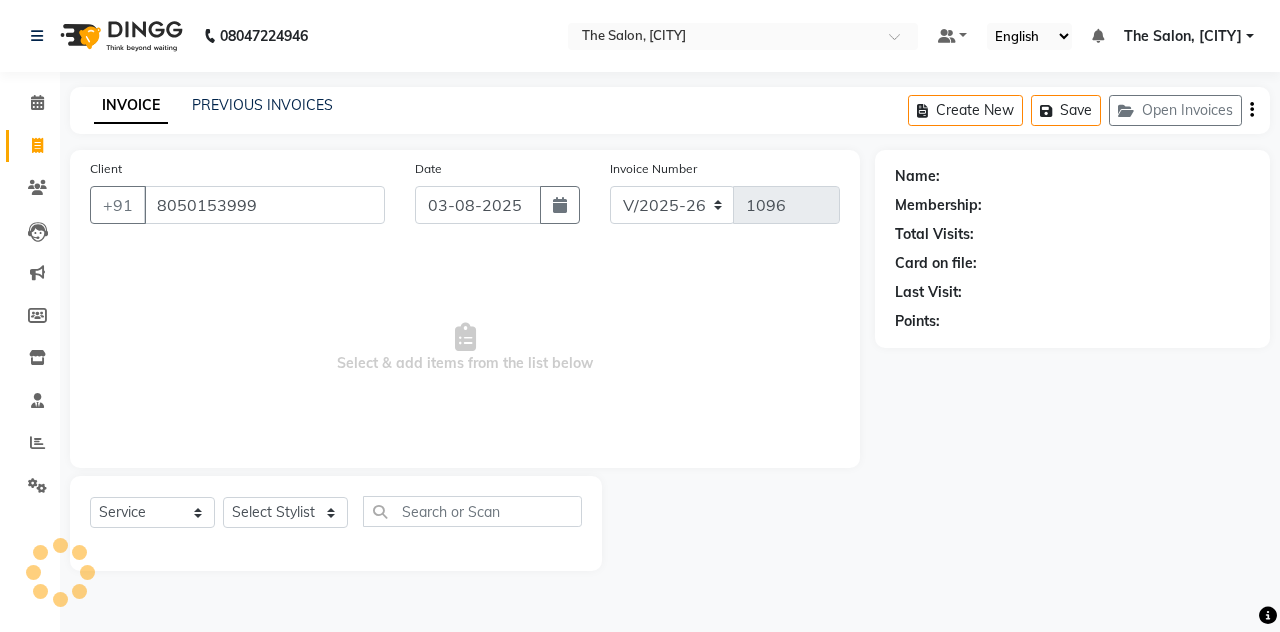 type on "8050153999" 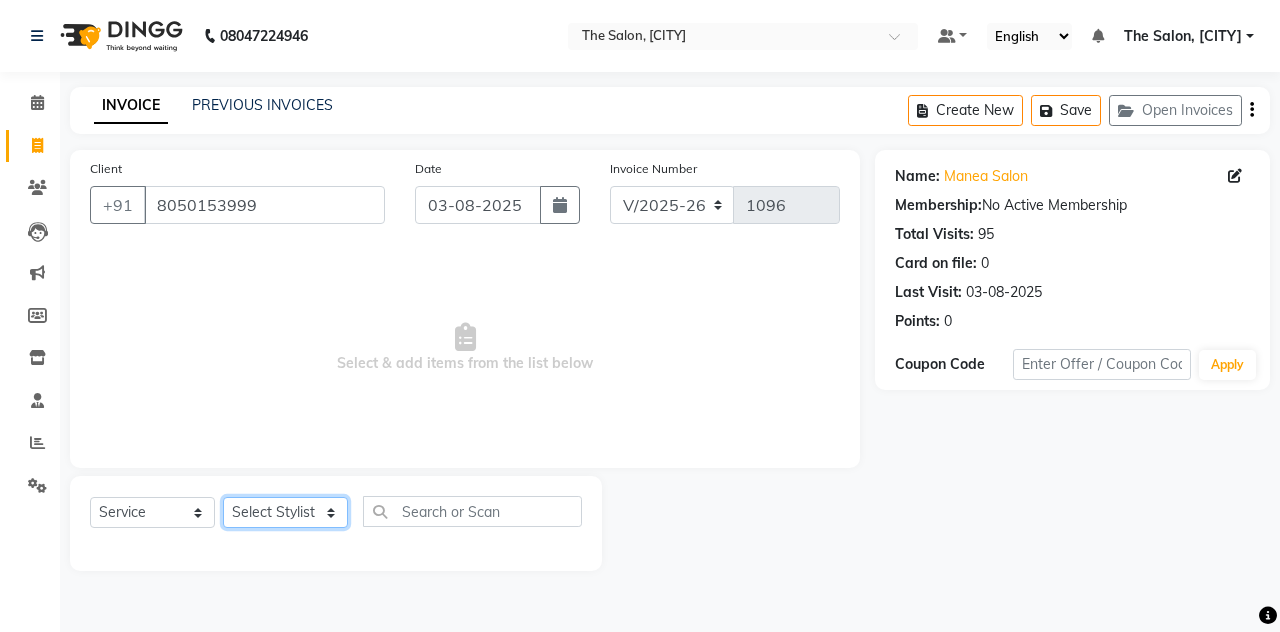 click on "Select Stylist [PERSON] [PERSON] [PERSON] [PERSON] The Salon, [CITY] [PERSON] [PERSON] [PERSON] [PERSON]" 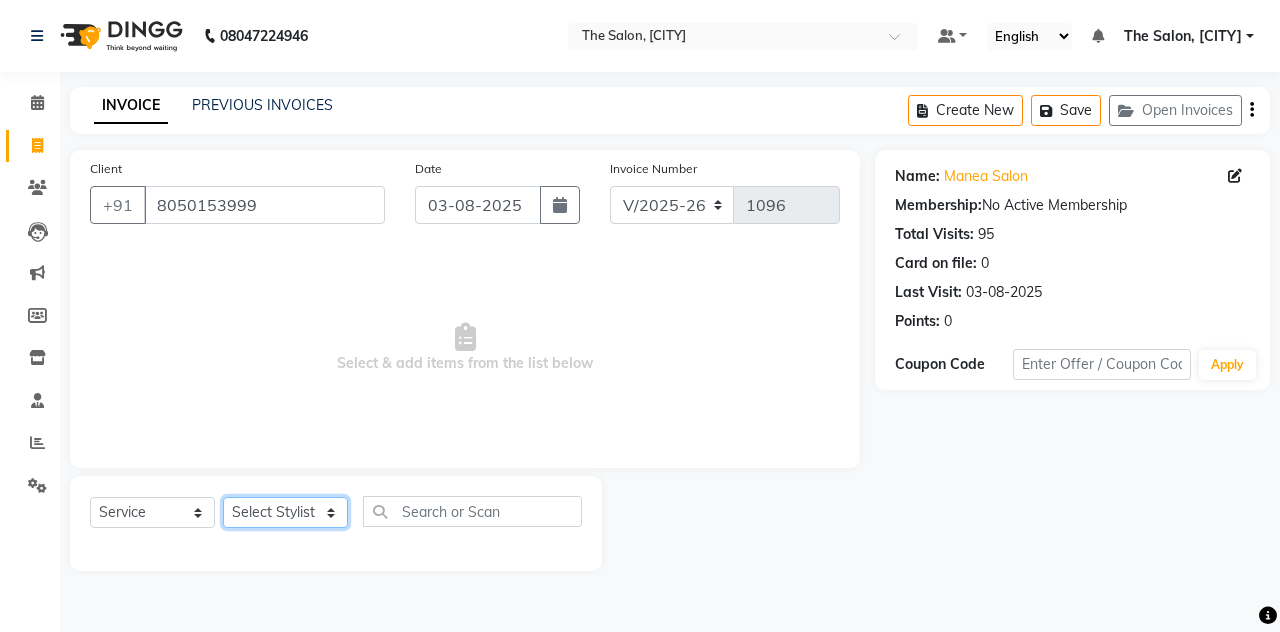 select on "80475" 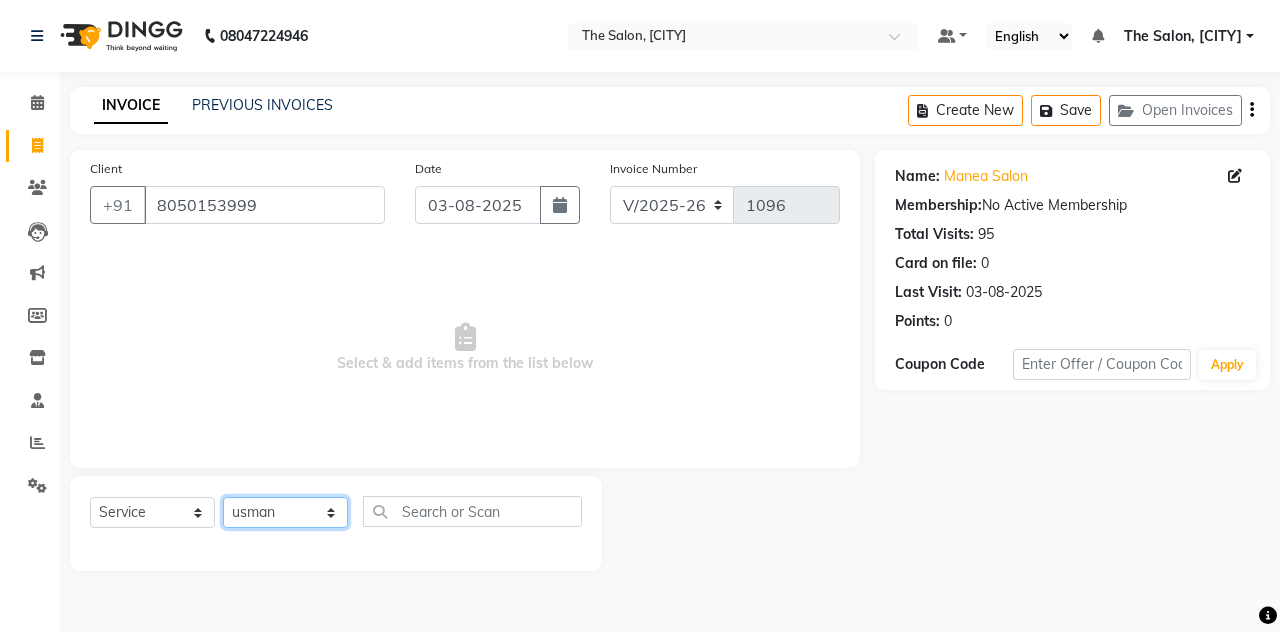 click on "Select Stylist [PERSON] [PERSON] [PERSON] [PERSON] The Salon, [CITY] [PERSON] [PERSON] [PERSON] [PERSON]" 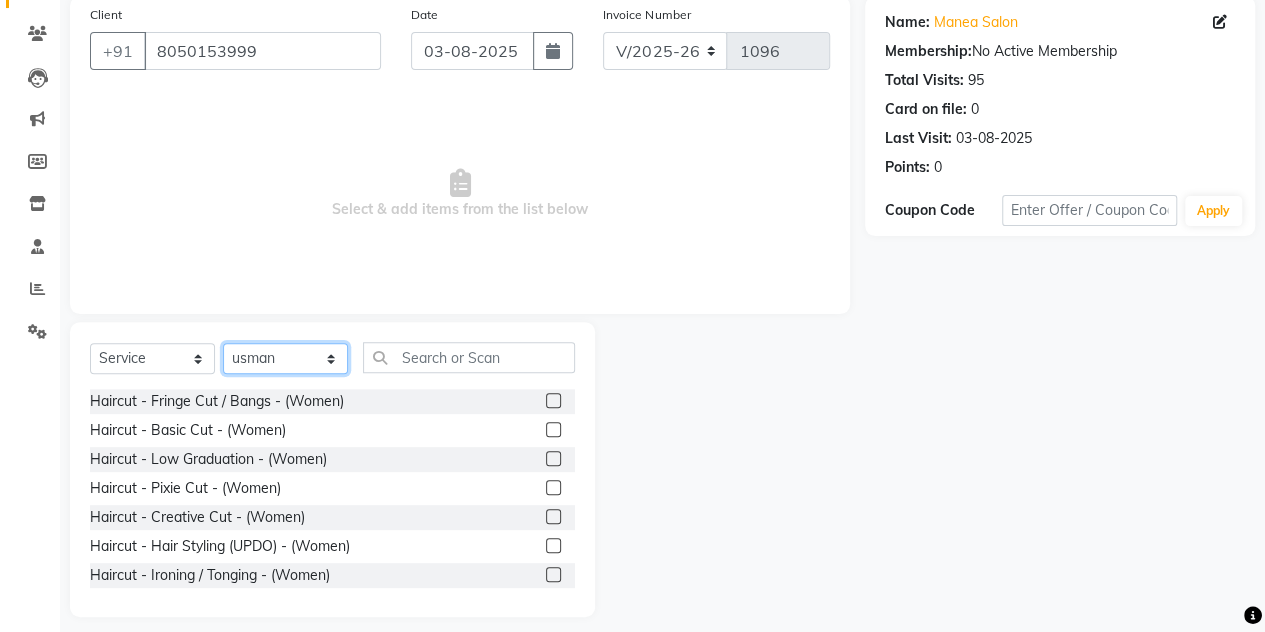 scroll, scrollTop: 168, scrollLeft: 0, axis: vertical 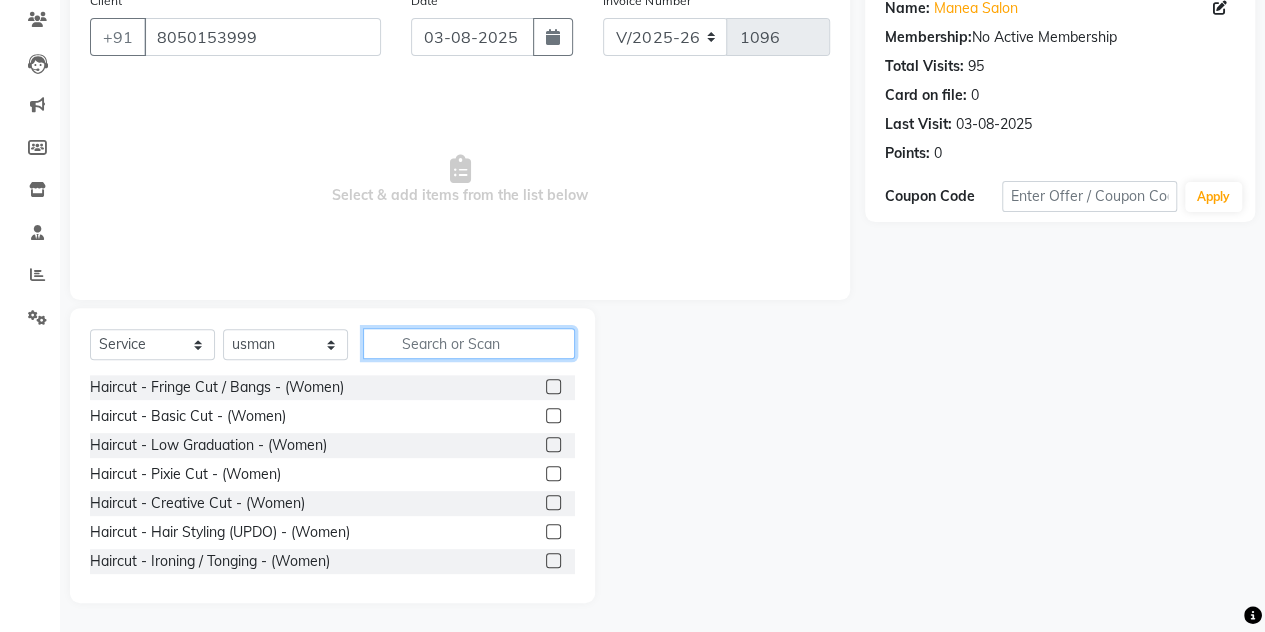 click 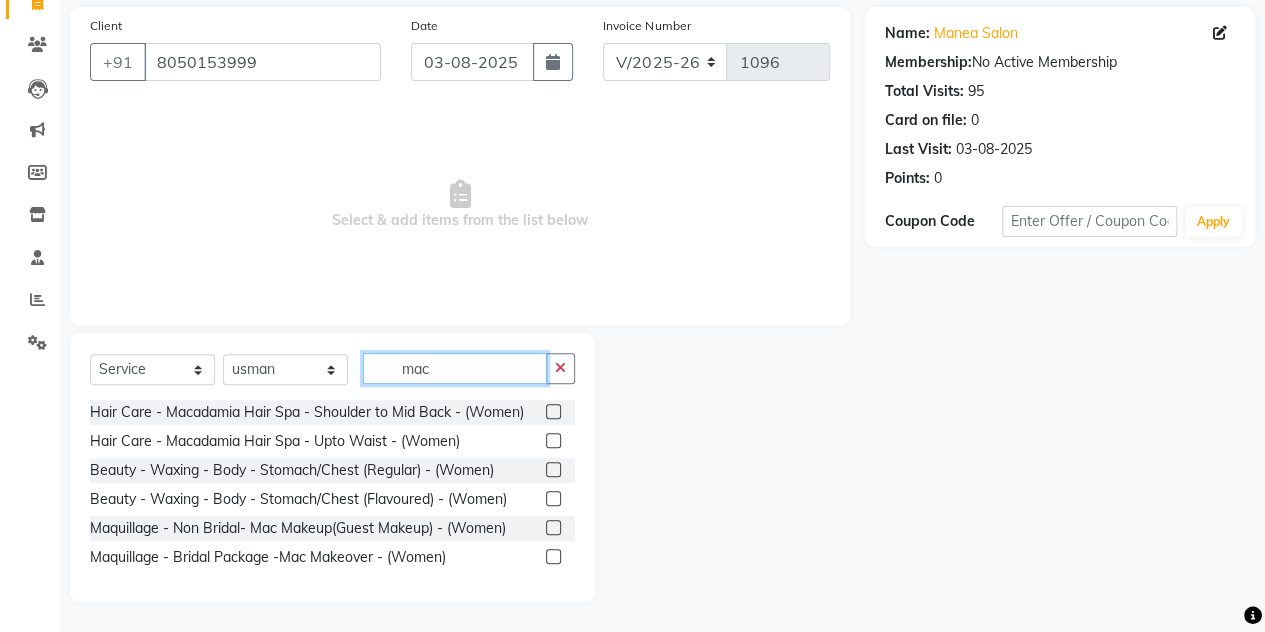 scroll, scrollTop: 142, scrollLeft: 0, axis: vertical 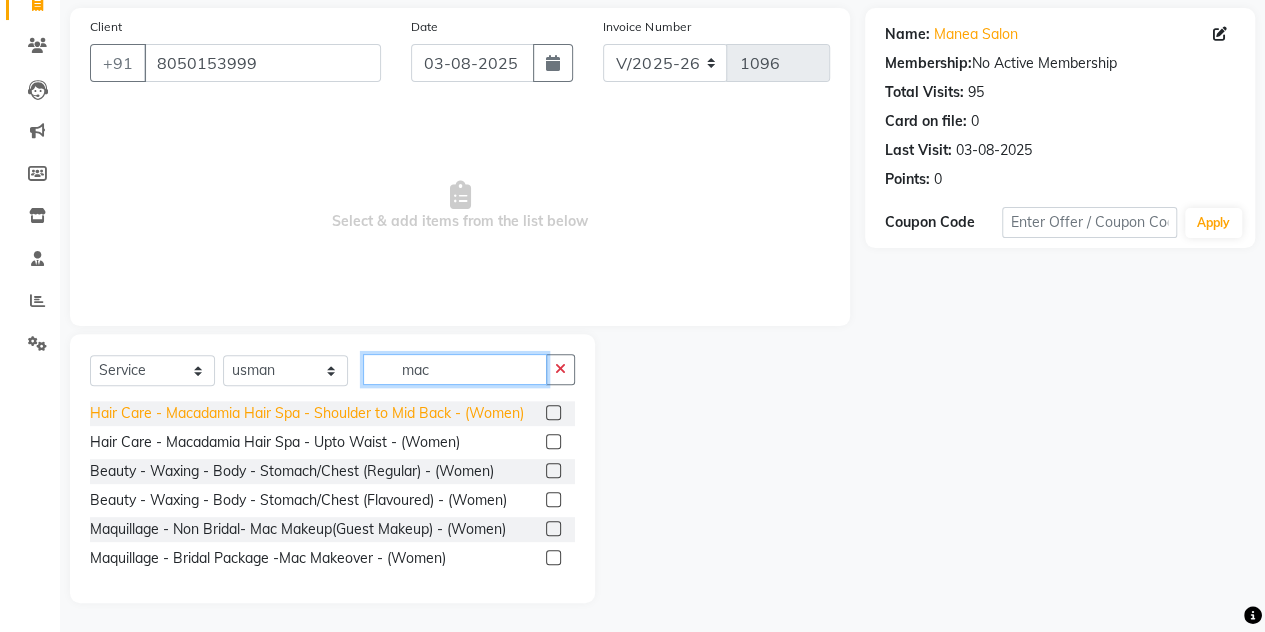 type on "mac" 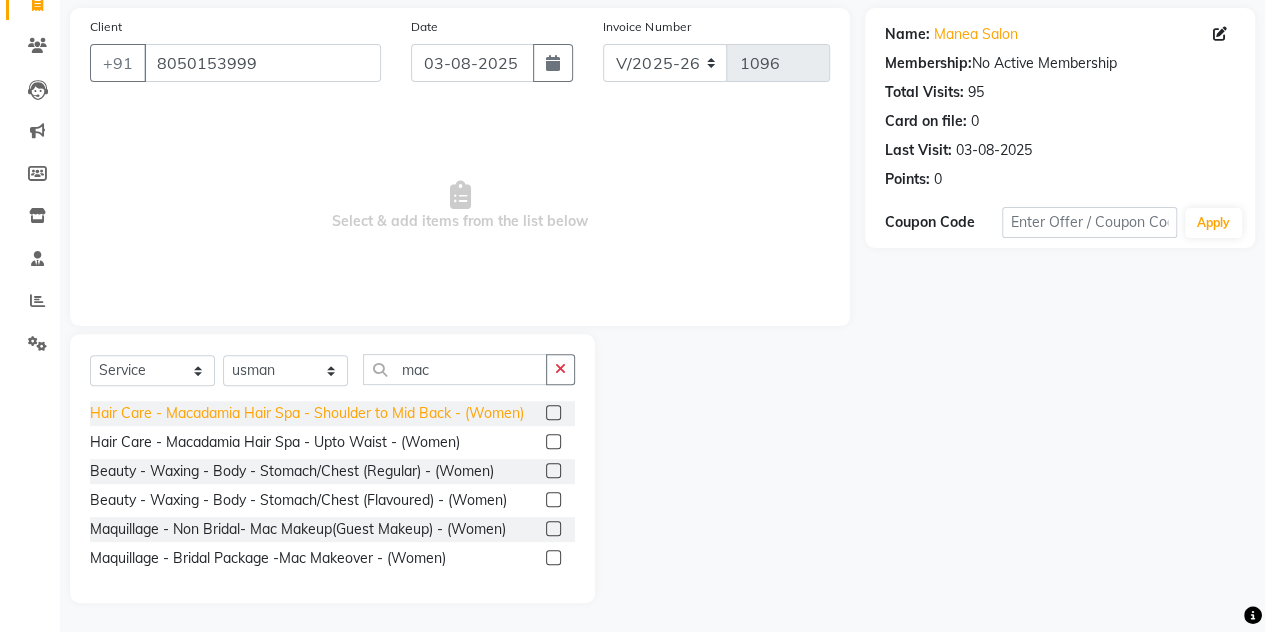 click on "Hair Care - Macadamia Hair Spa - Shoulder to Mid Back - (Women)" 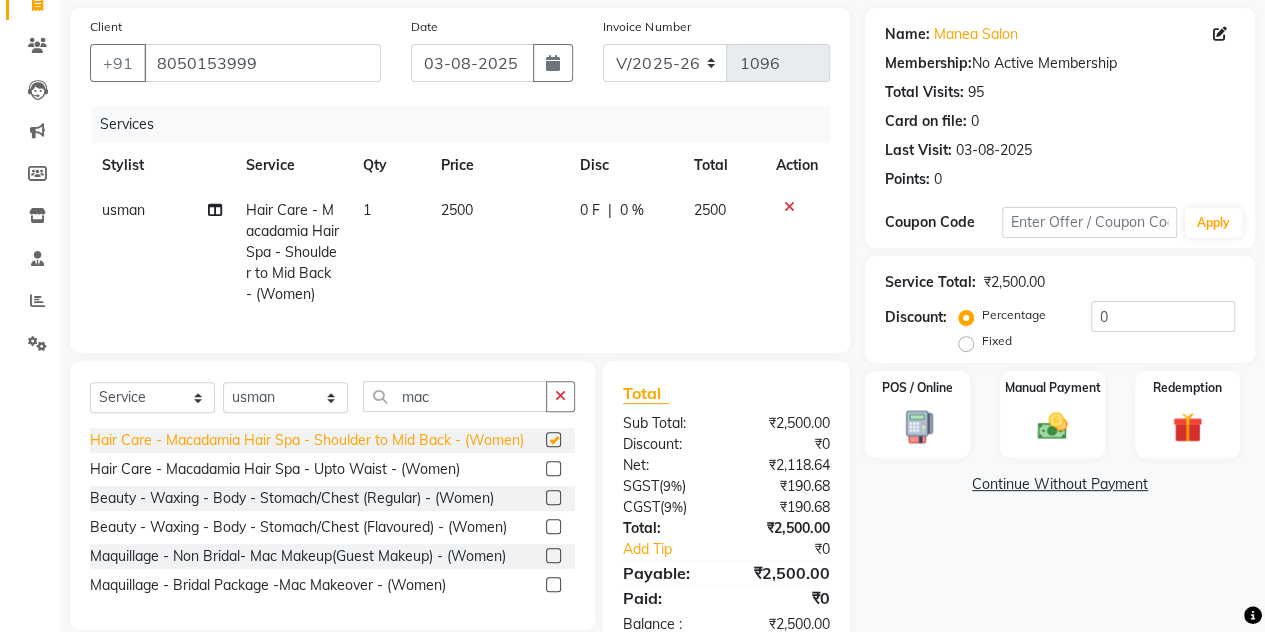checkbox on "false" 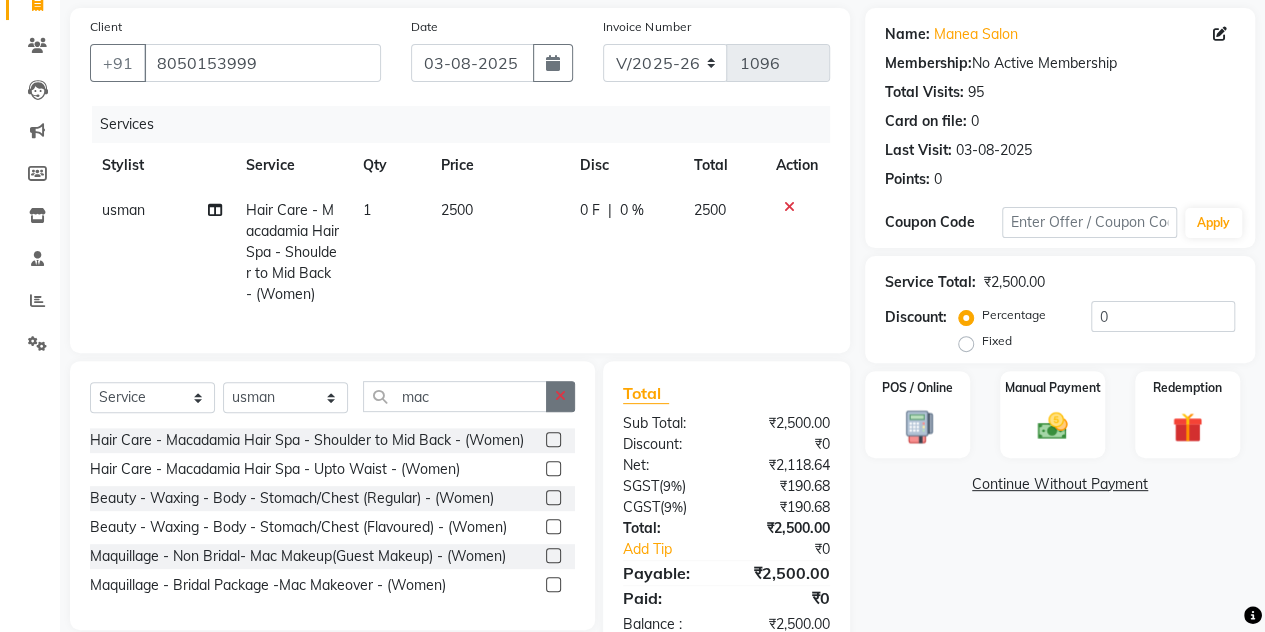 click 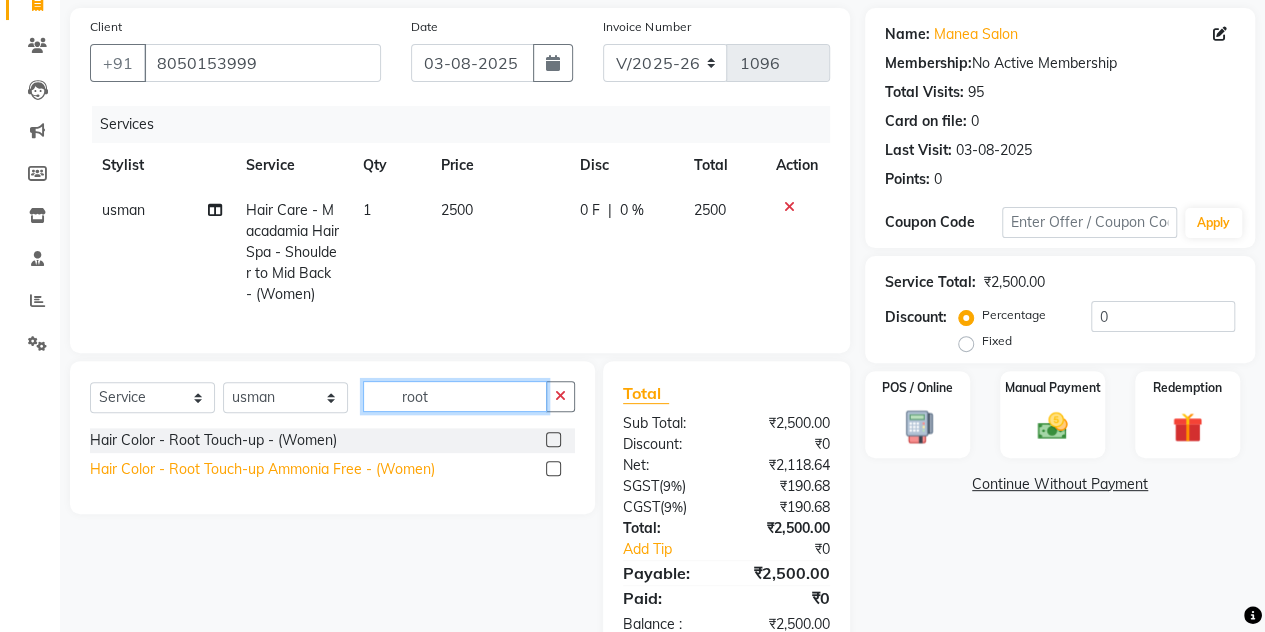 type on "root" 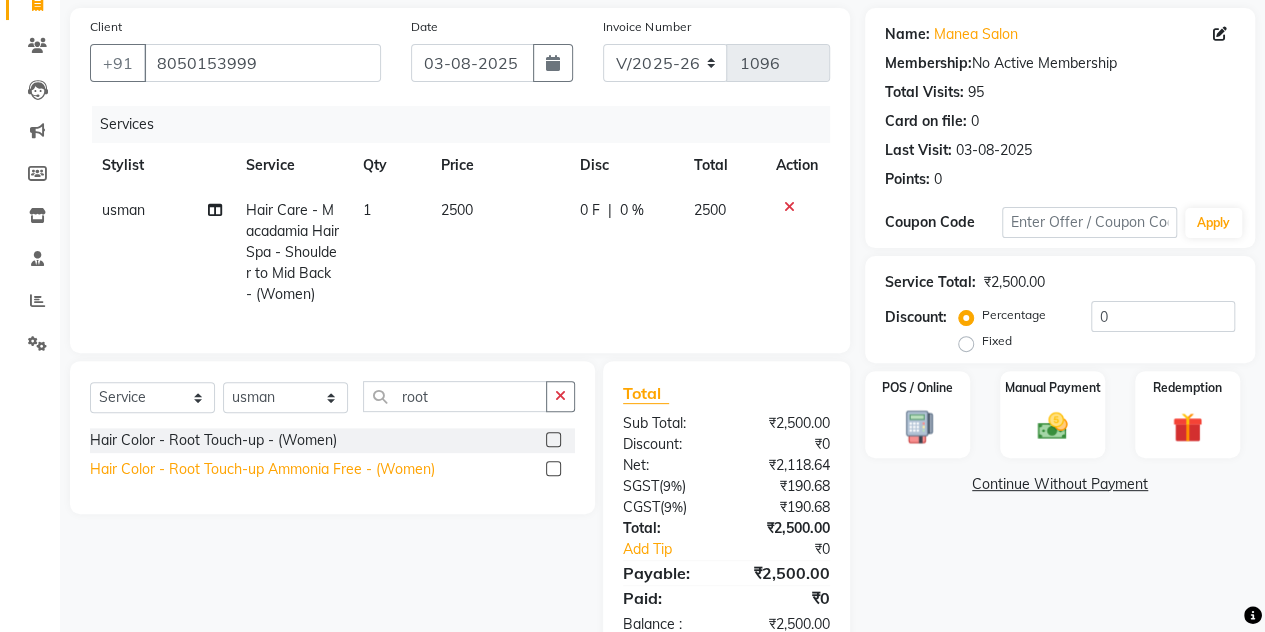 click on "Hair Color - Root Touch-up Ammonia Free - (Women)" 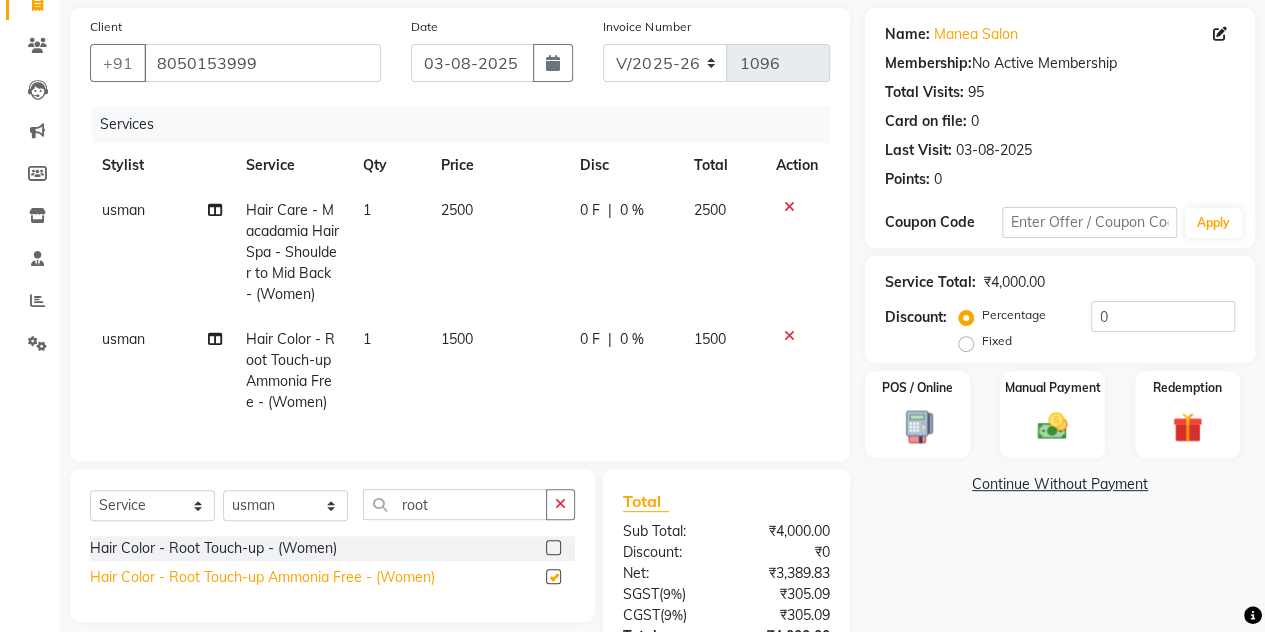 checkbox on "false" 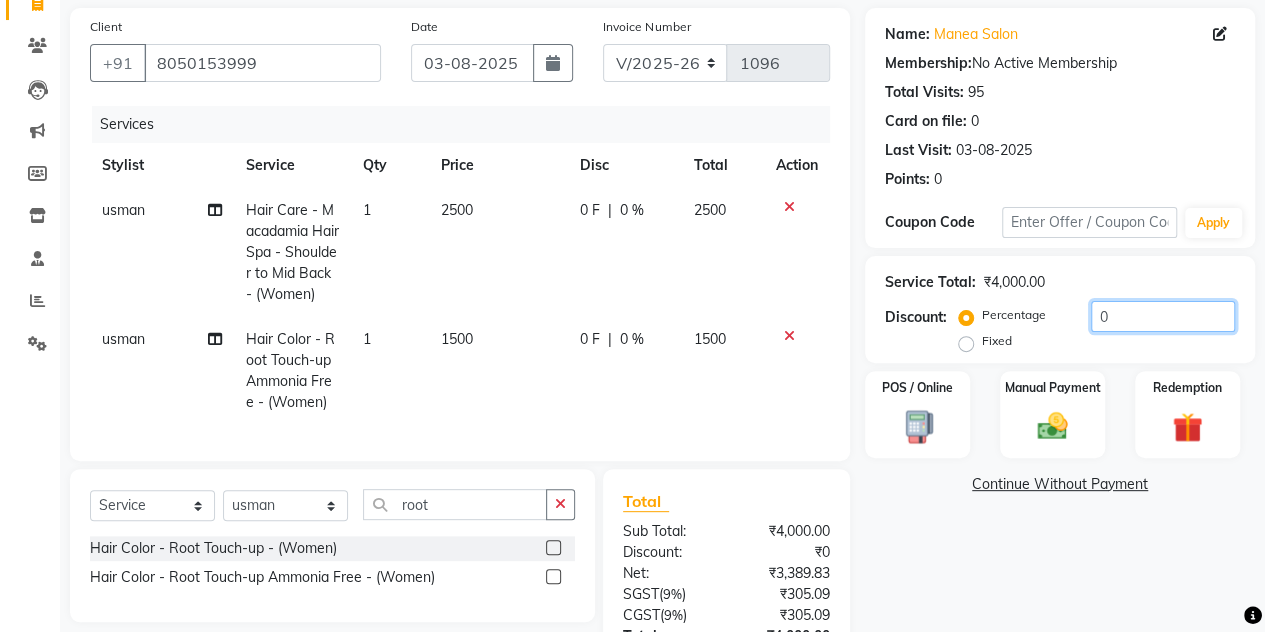 click on "0" 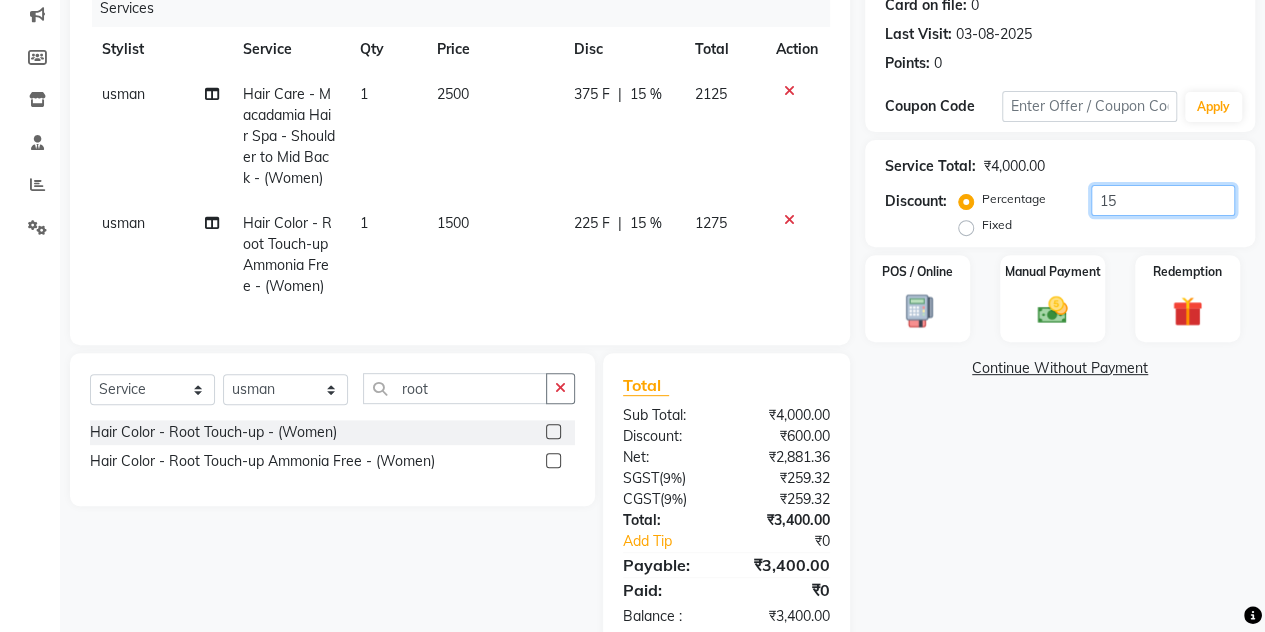scroll, scrollTop: 317, scrollLeft: 0, axis: vertical 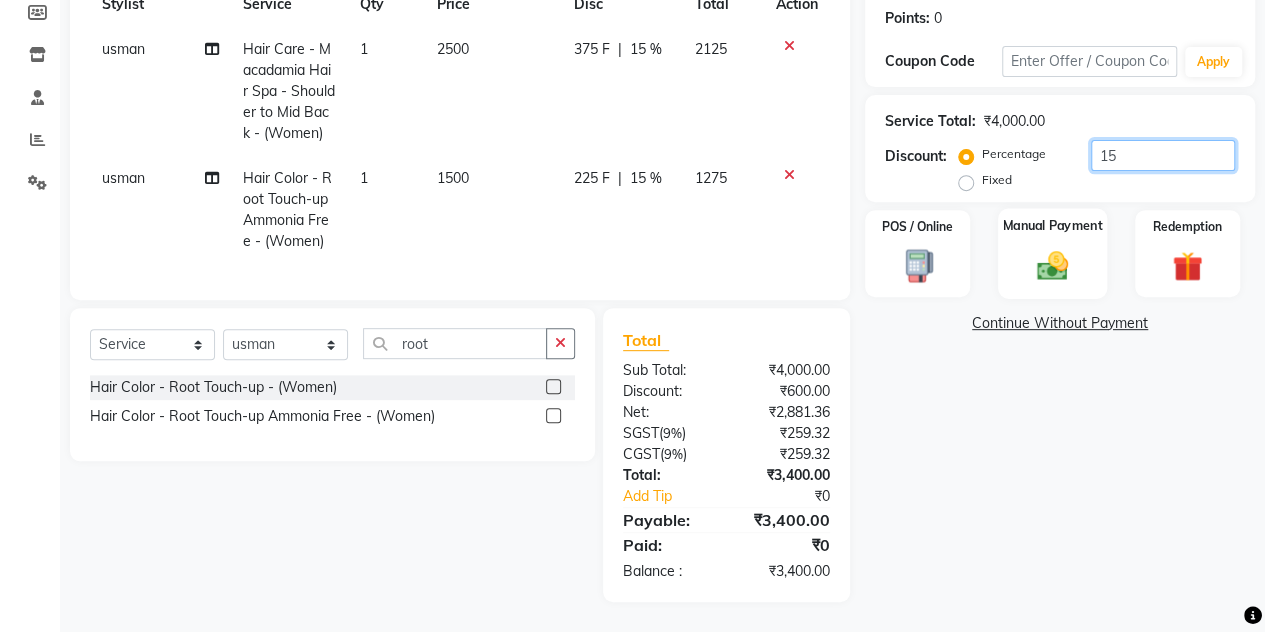 type on "15" 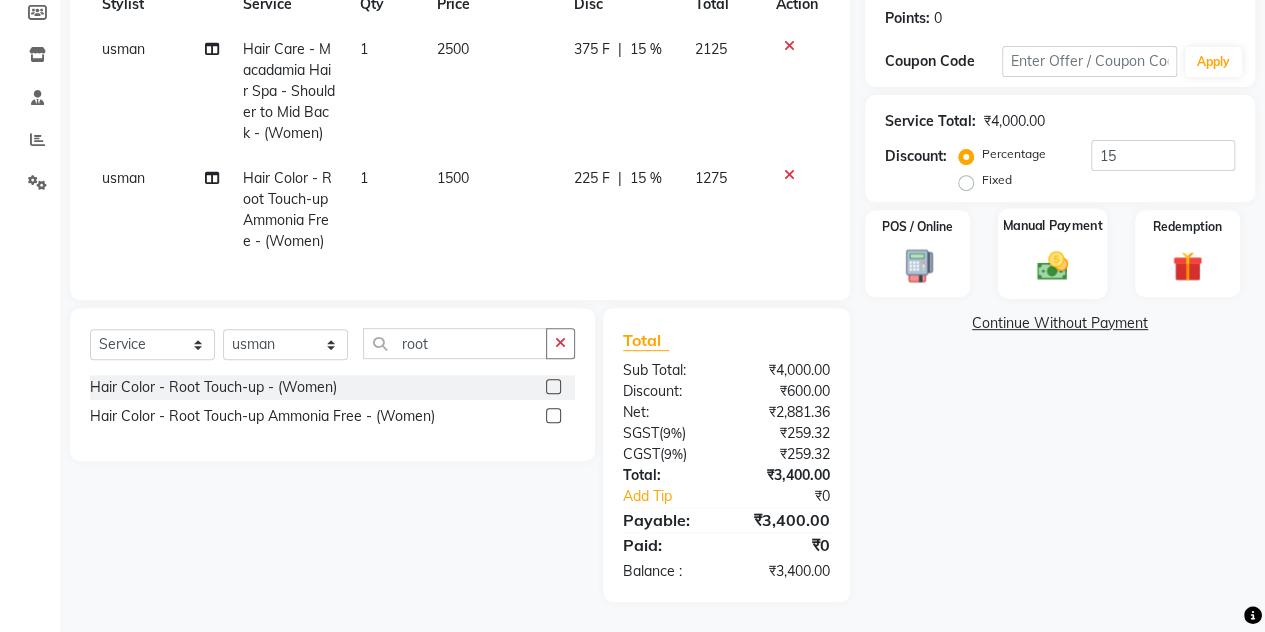 click 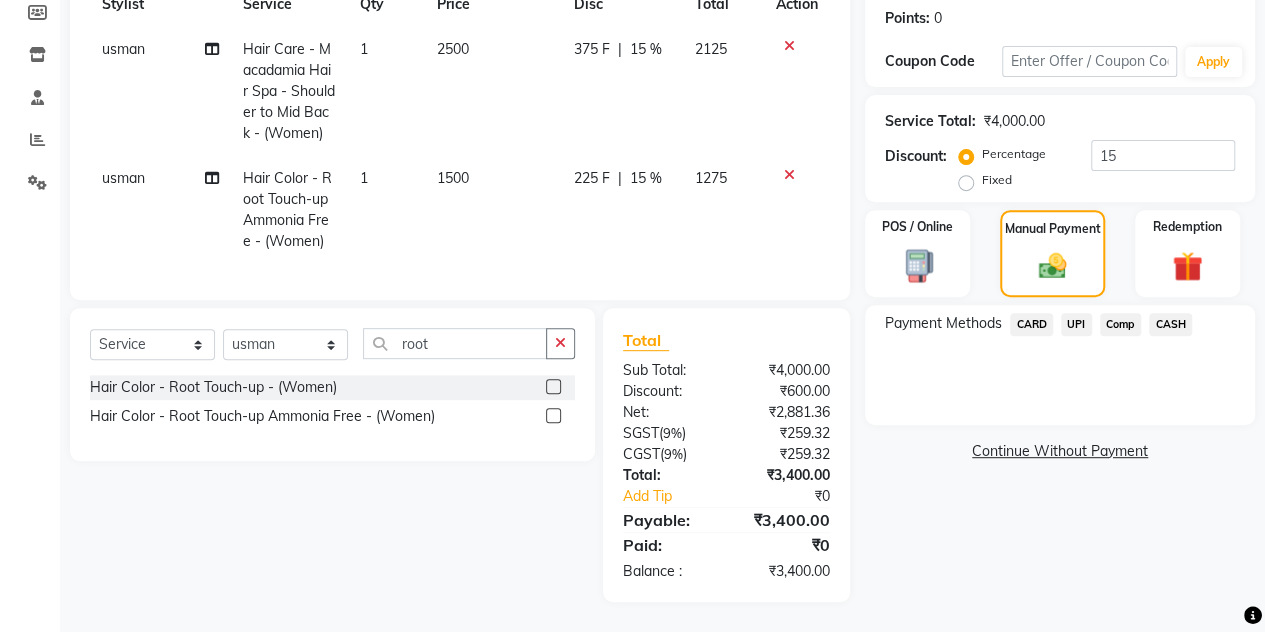 click on "UPI" 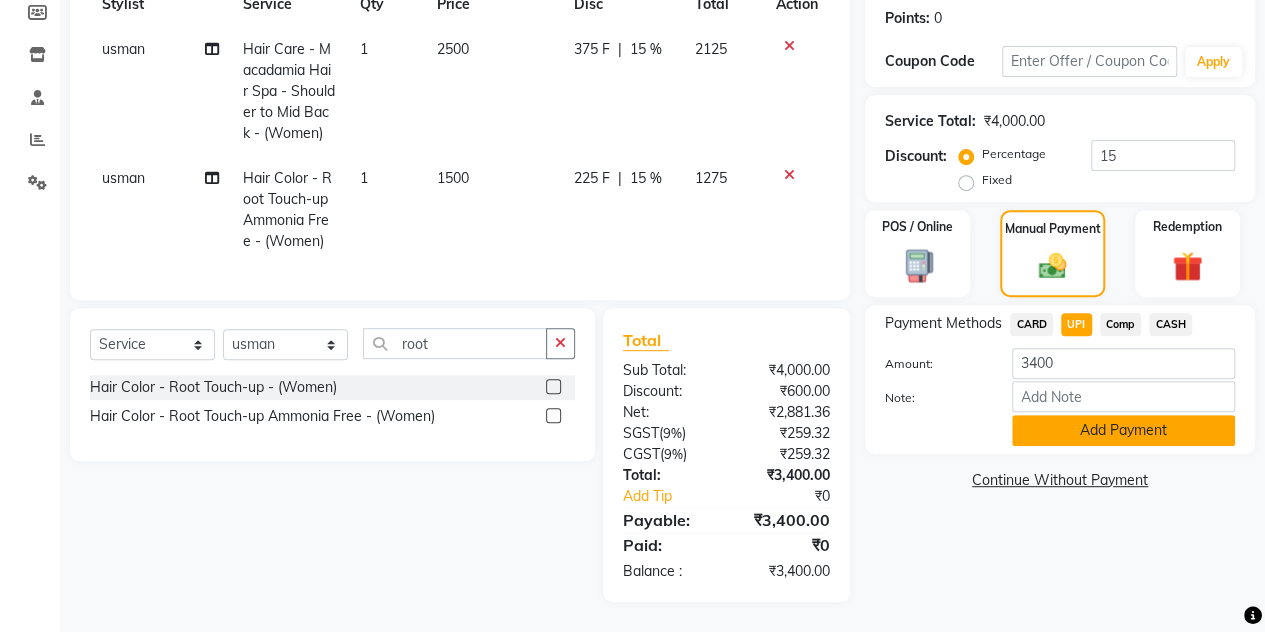 click on "Add Payment" 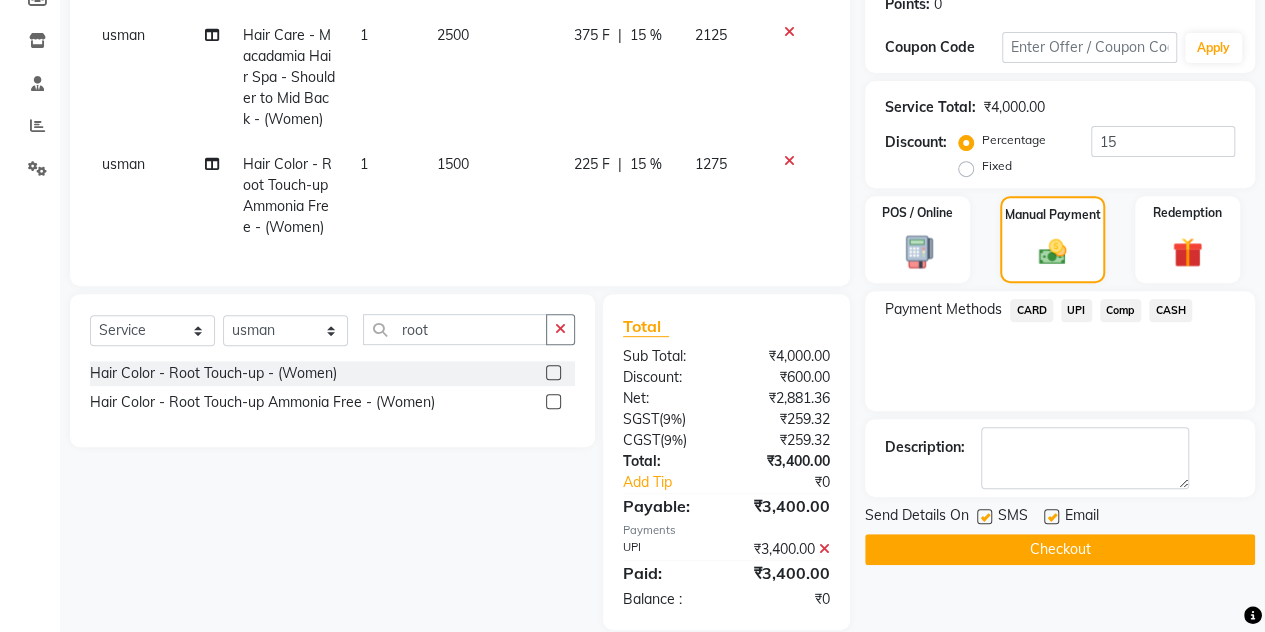 click on "Checkout" 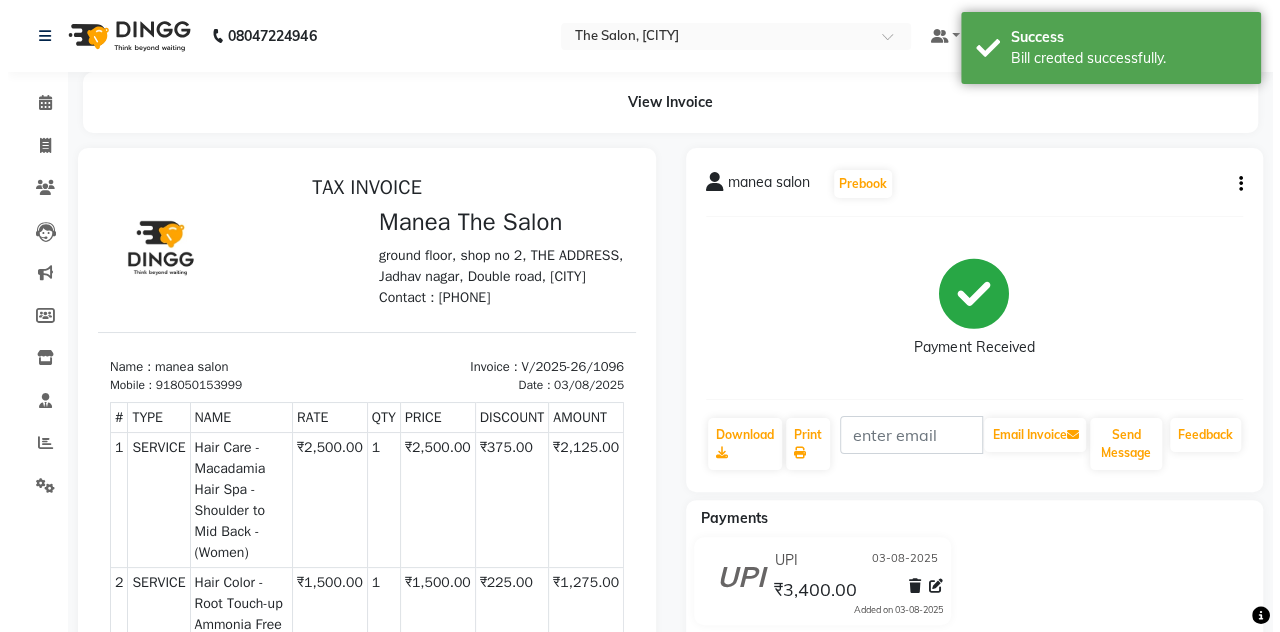 scroll, scrollTop: 0, scrollLeft: 0, axis: both 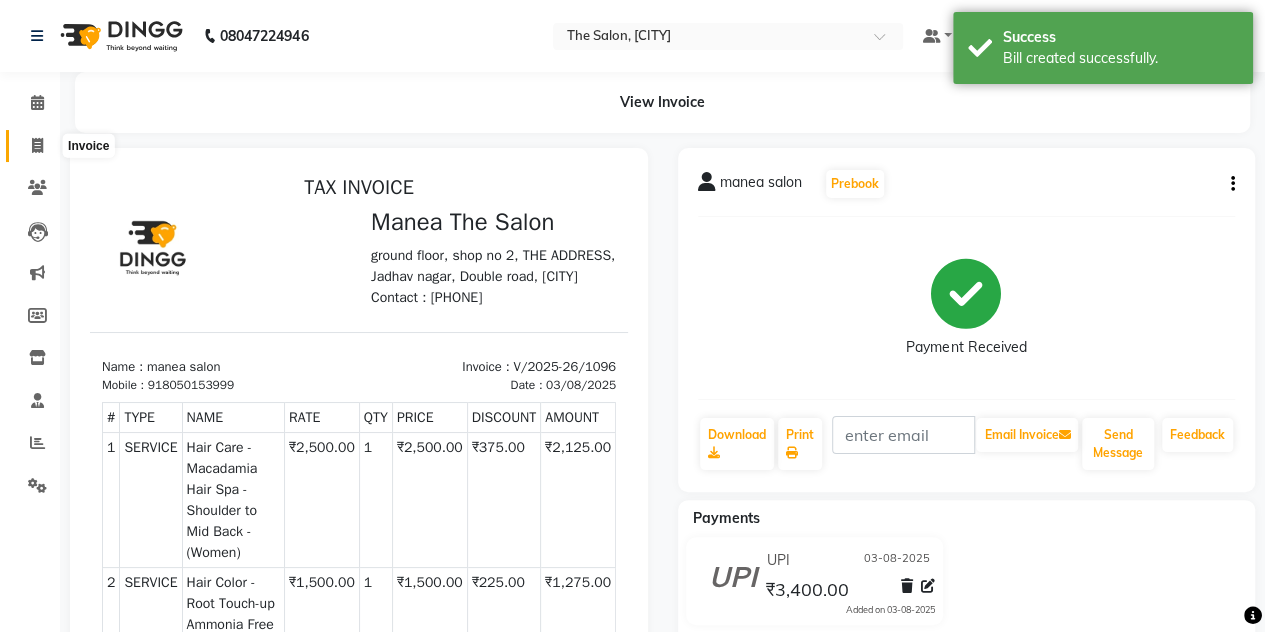 click 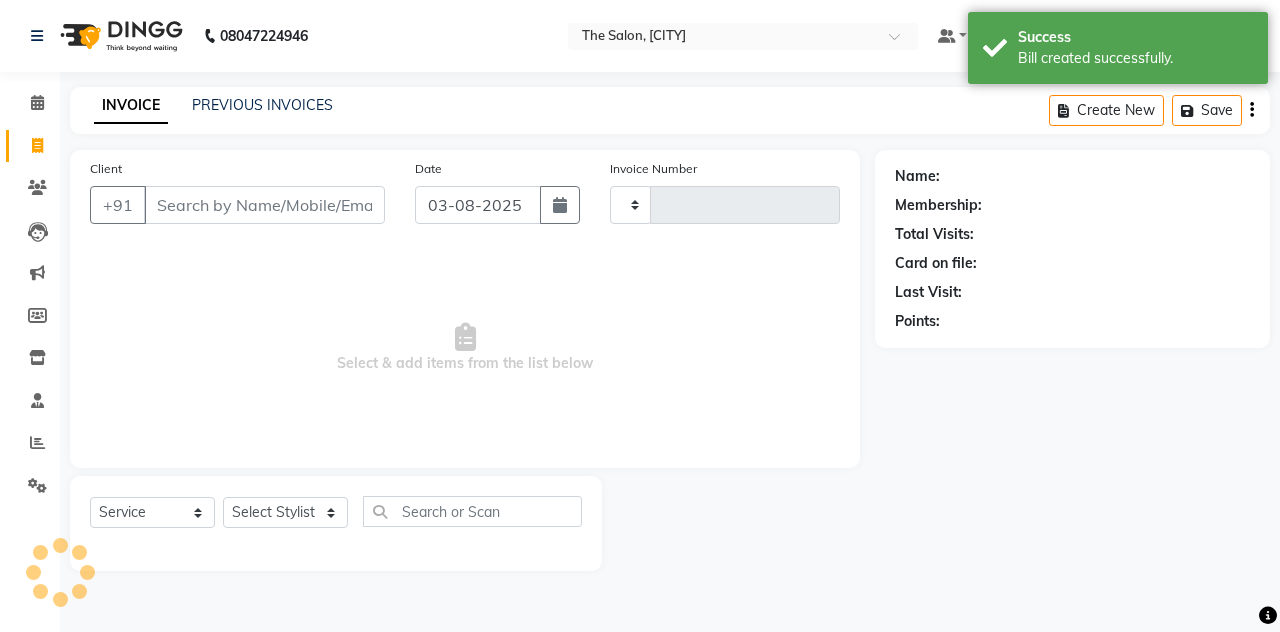 type on "1097" 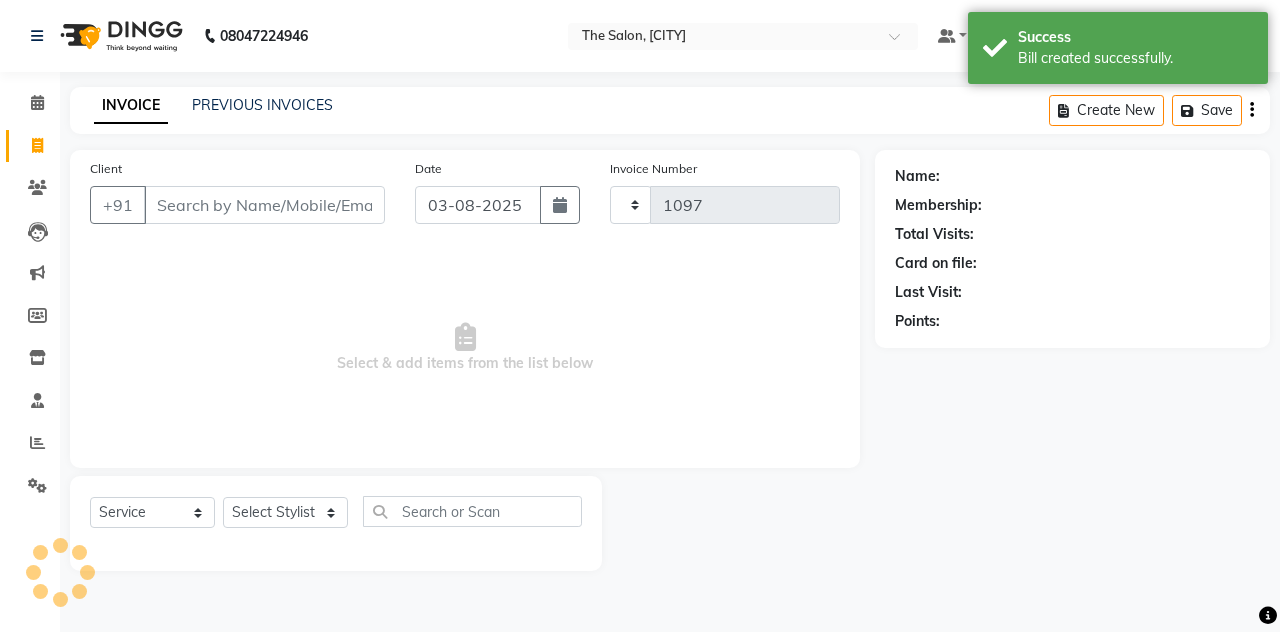 select on "7688" 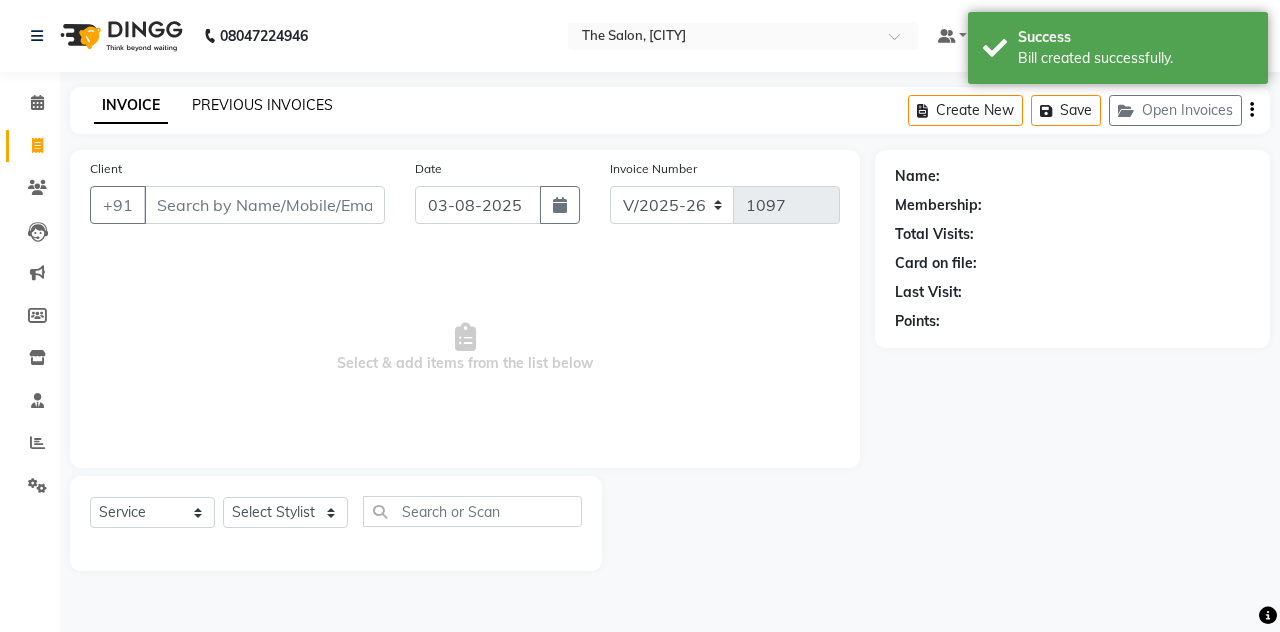 click on "PREVIOUS INVOICES" 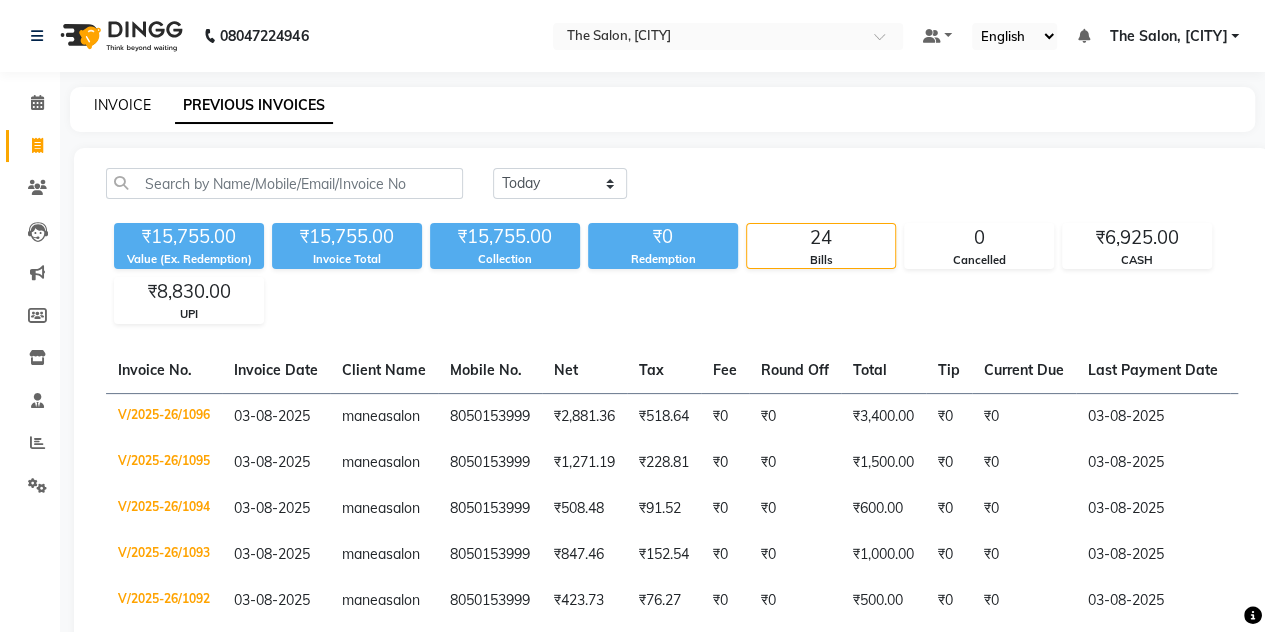 click on "INVOICE" 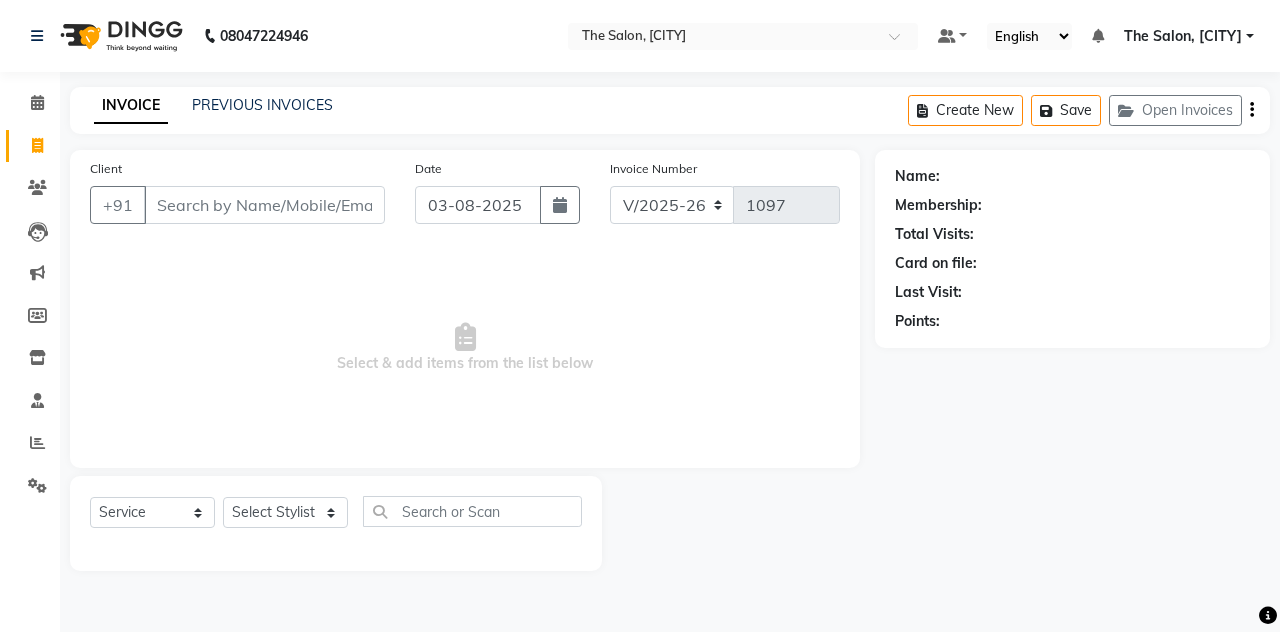 type on "n" 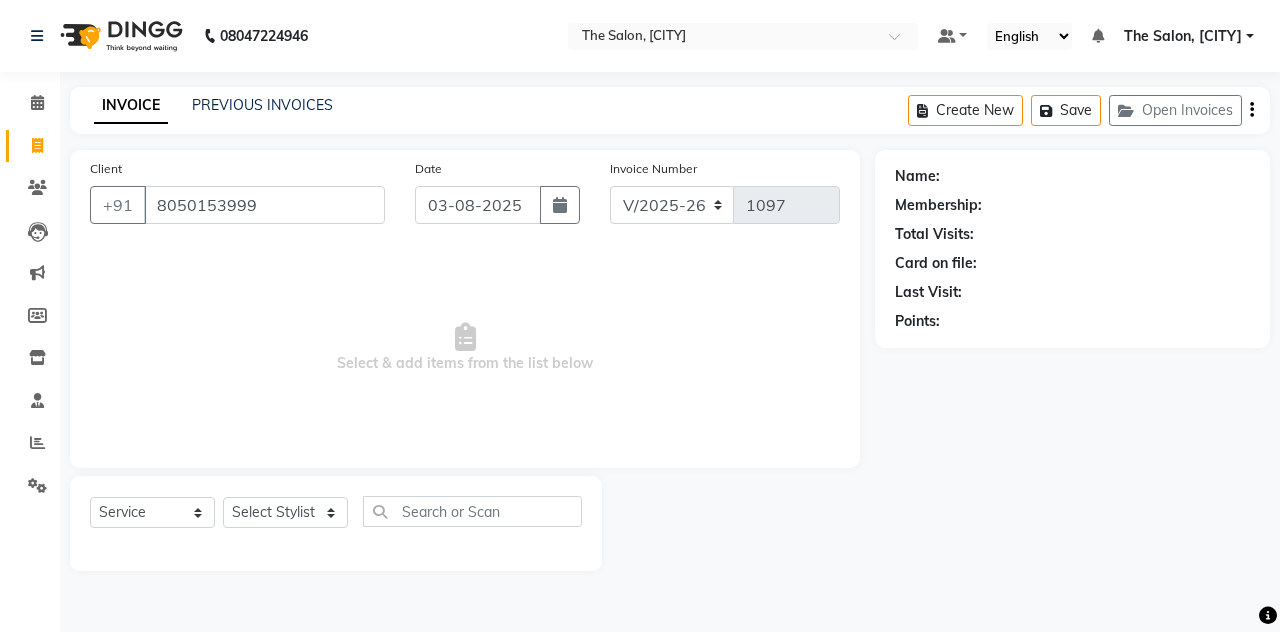 type on "8050153999" 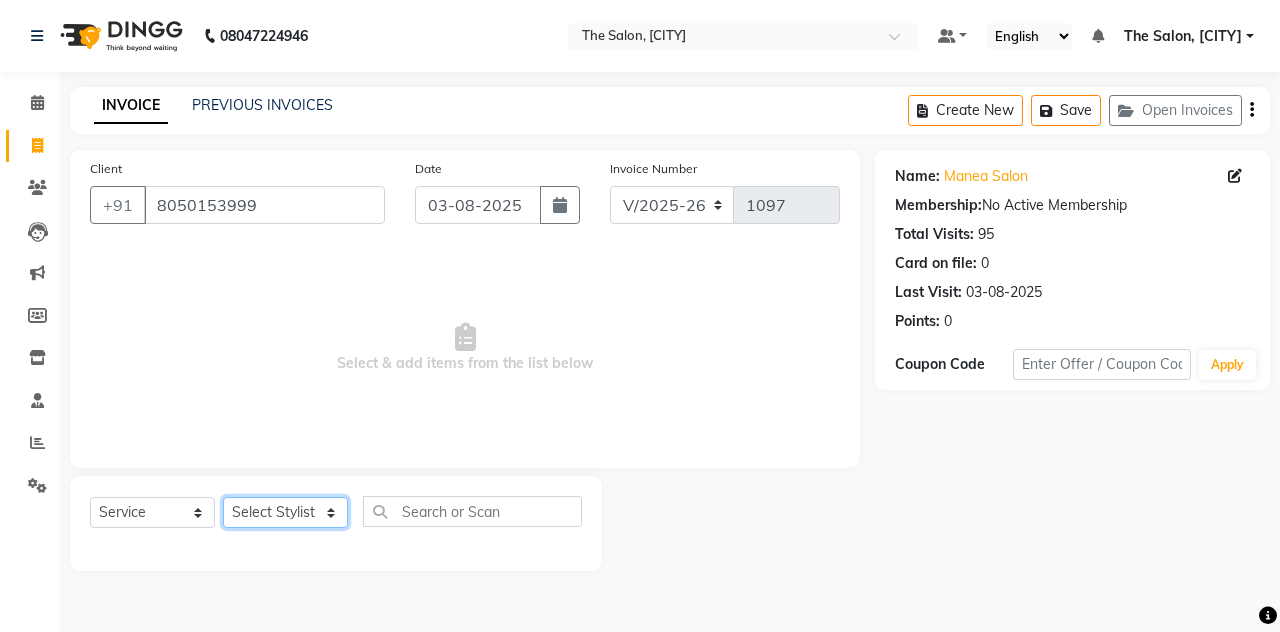 click on "Select Stylist [PERSON] [PERSON] [PERSON] [PERSON] The Salon, [CITY] [PERSON] [PERSON] [PERSON] [PERSON]" 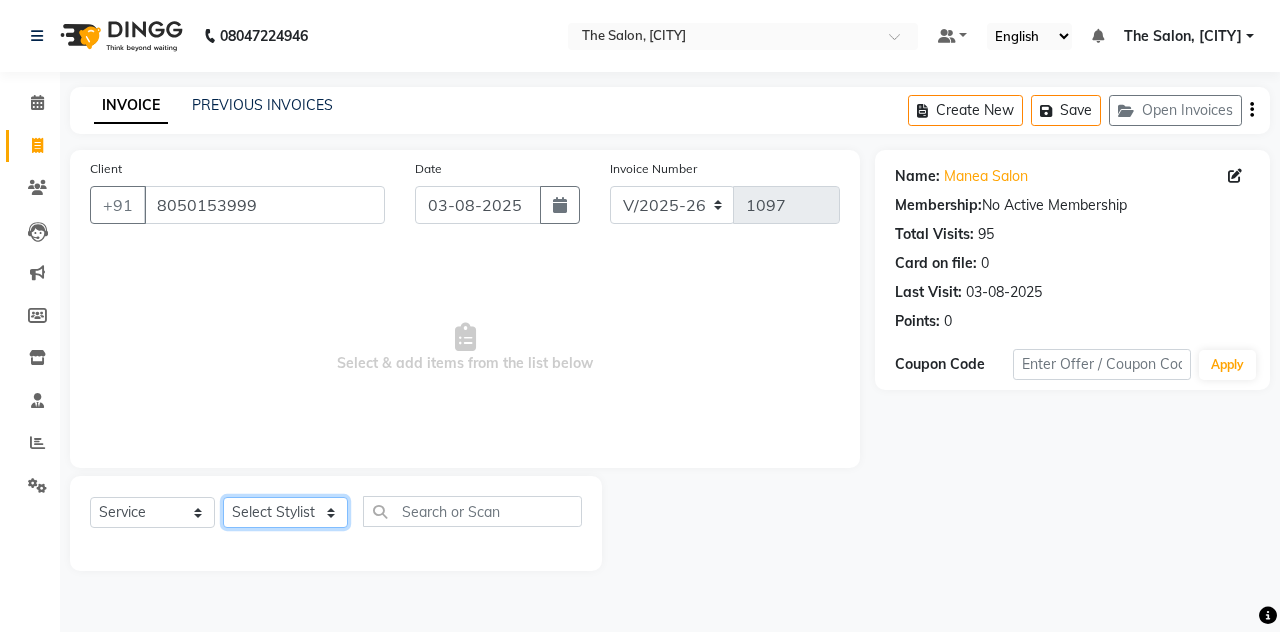 select on "88022" 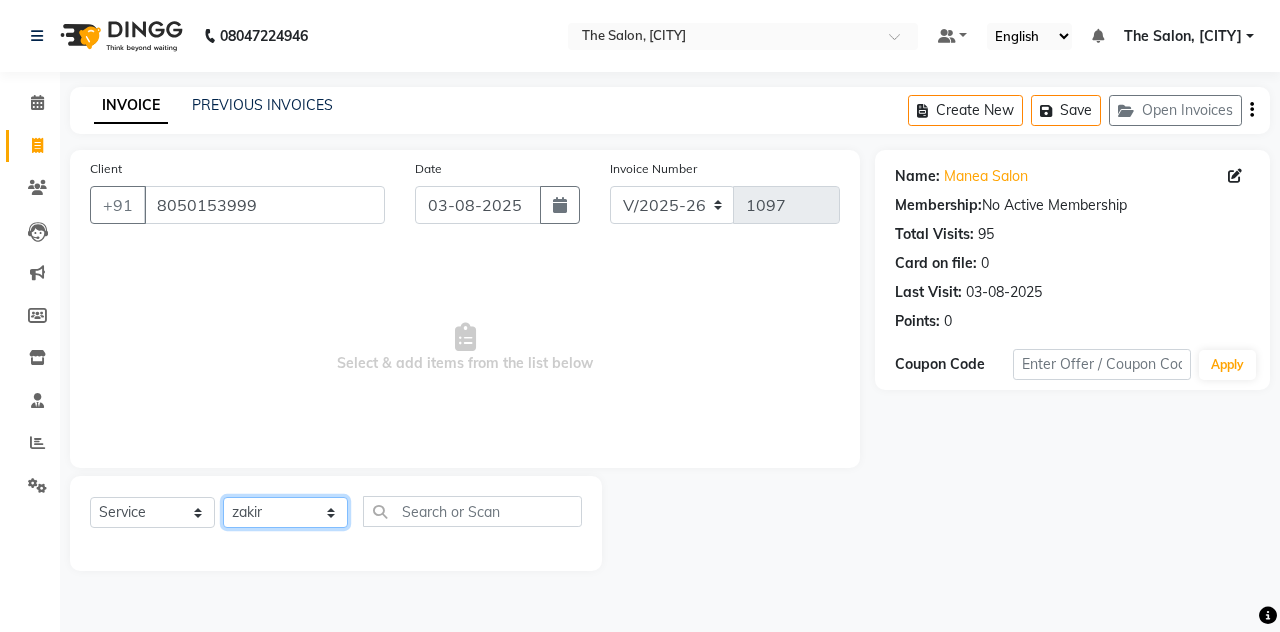 click on "Select Stylist [PERSON] [PERSON] [PERSON] [PERSON] The Salon, [CITY] [PERSON] [PERSON] [PERSON] [PERSON]" 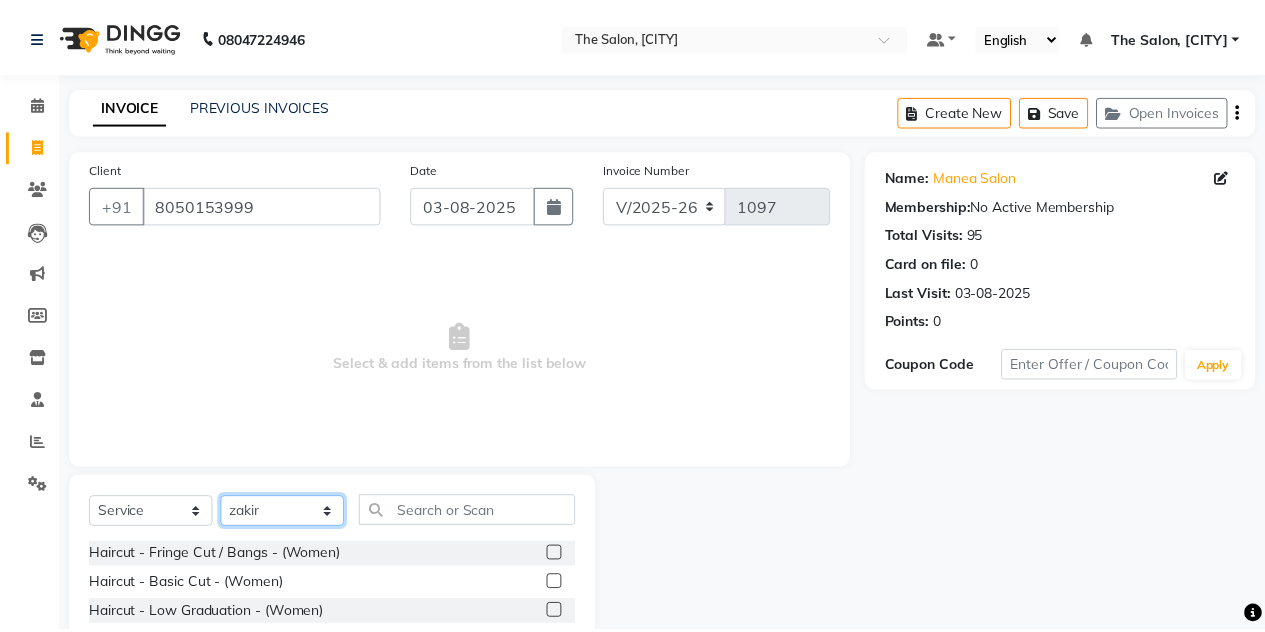 scroll, scrollTop: 168, scrollLeft: 0, axis: vertical 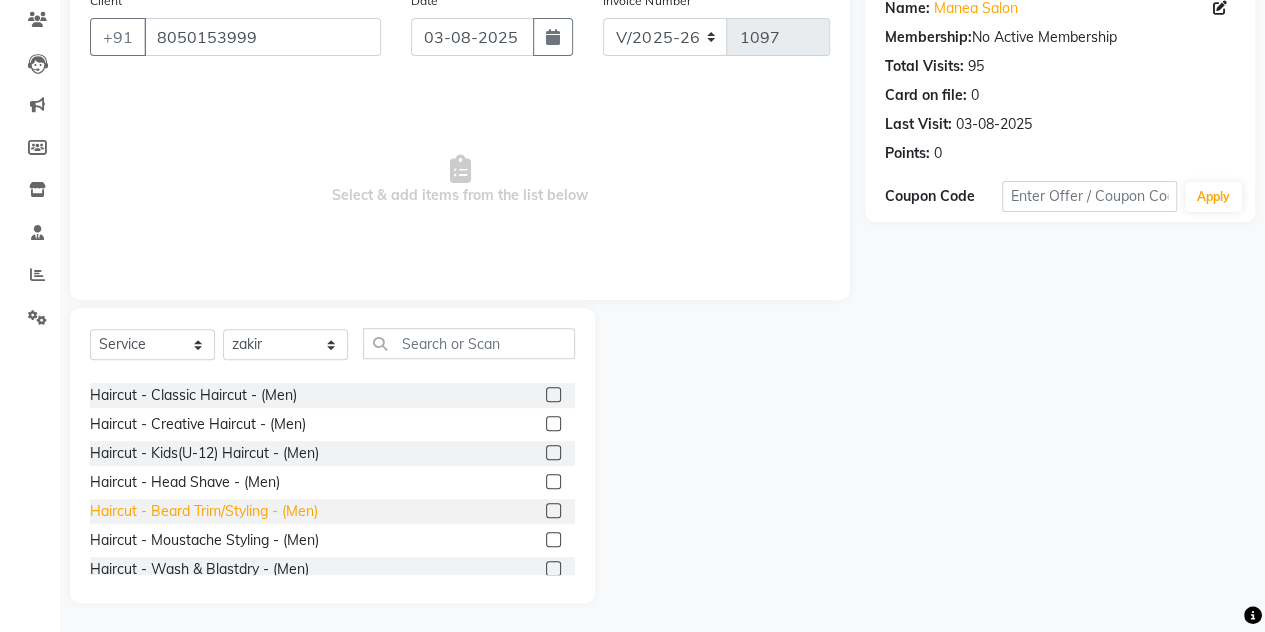 click on "Haircut - Beard Trim/Styling - (Men)" 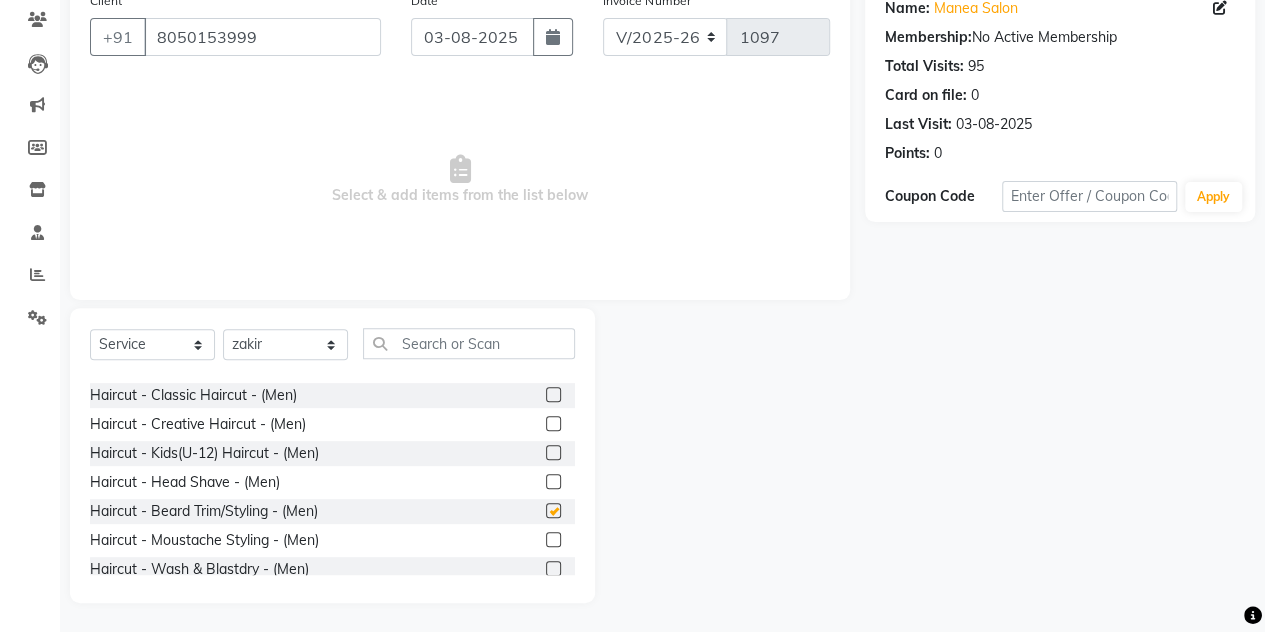 checkbox on "false" 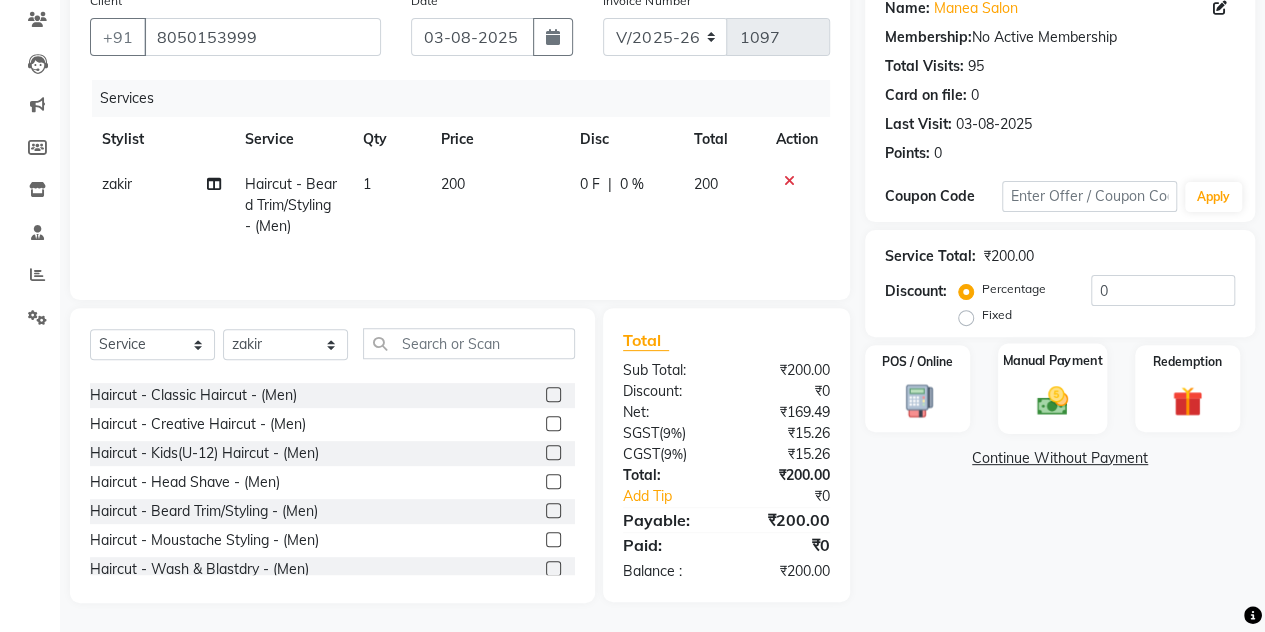 click on "Manual Payment" 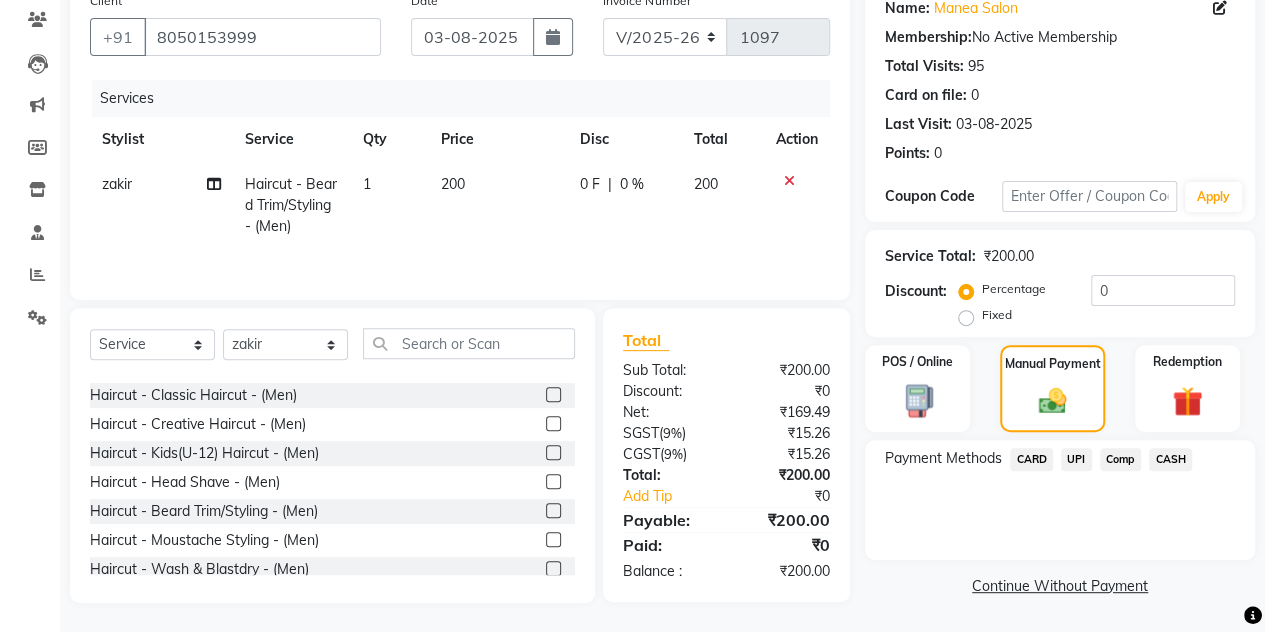 click on "UPI" 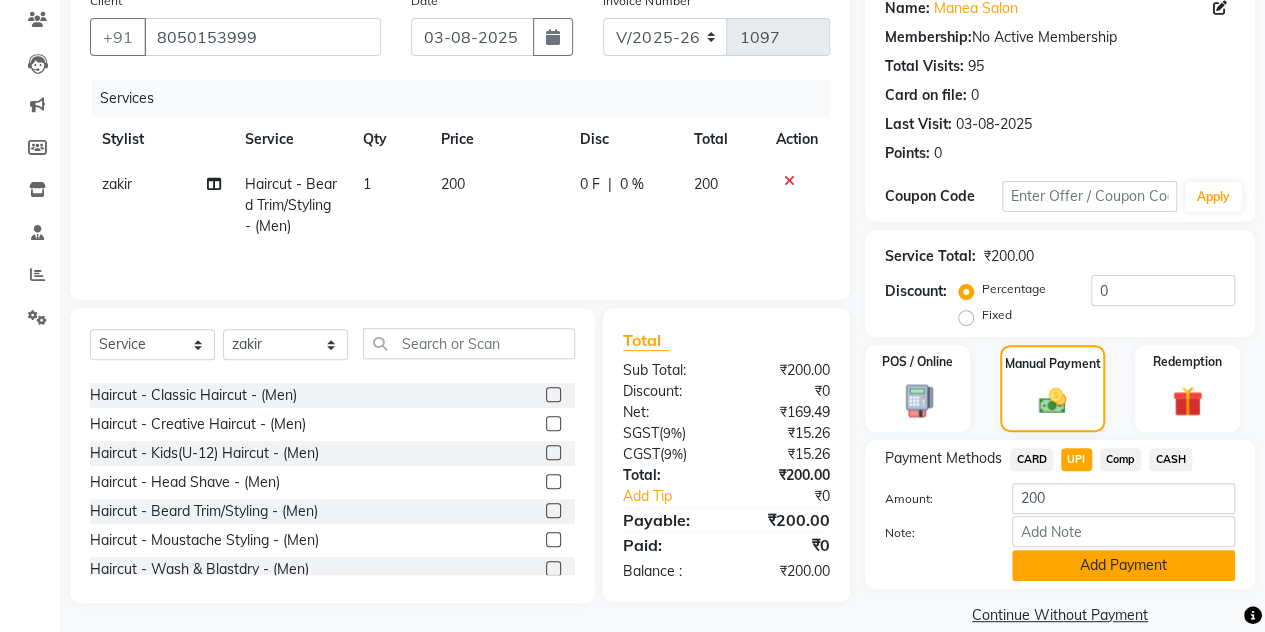 click on "Add Payment" 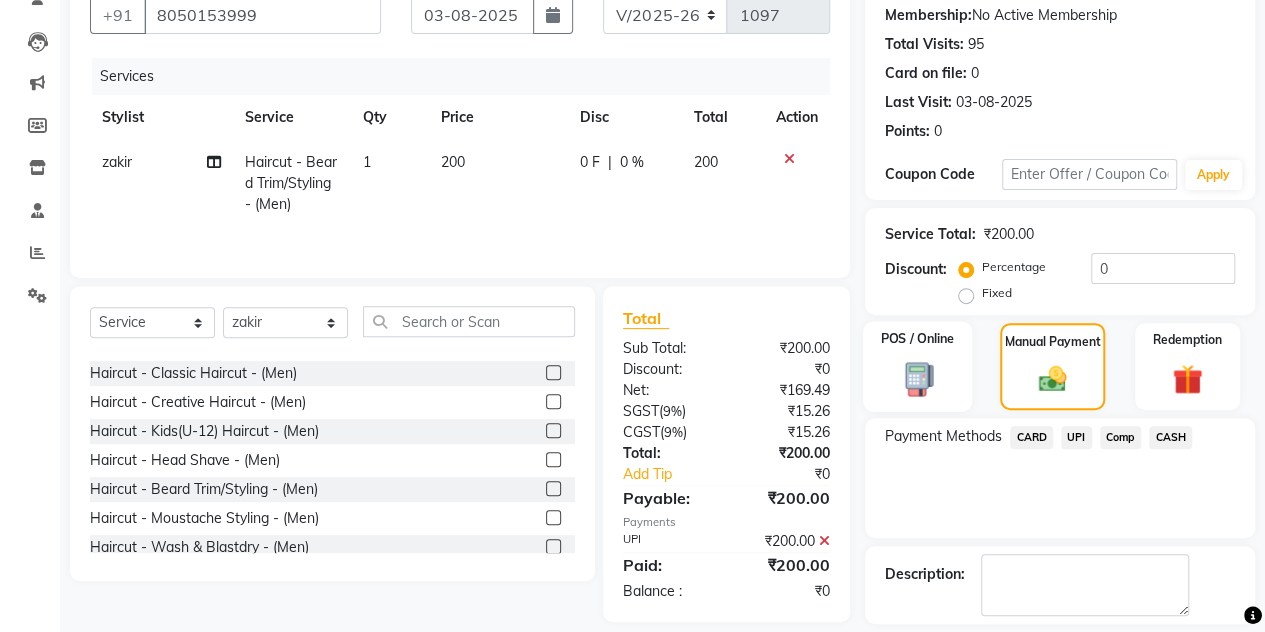 scroll, scrollTop: 278, scrollLeft: 0, axis: vertical 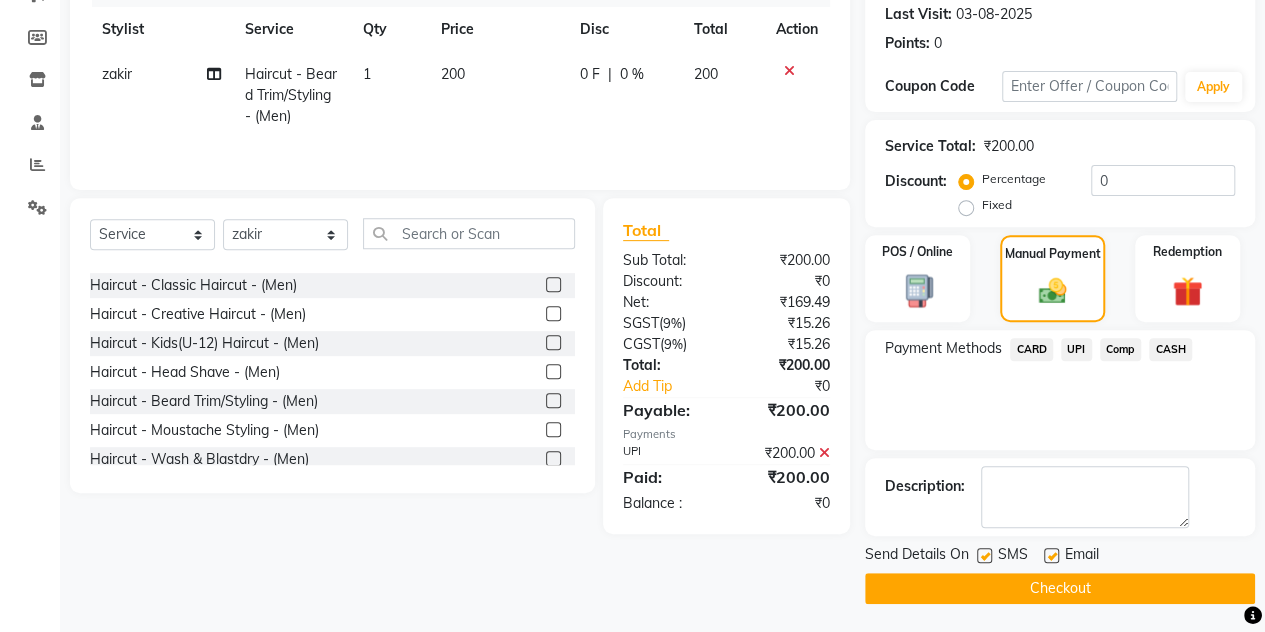 click on "Checkout" 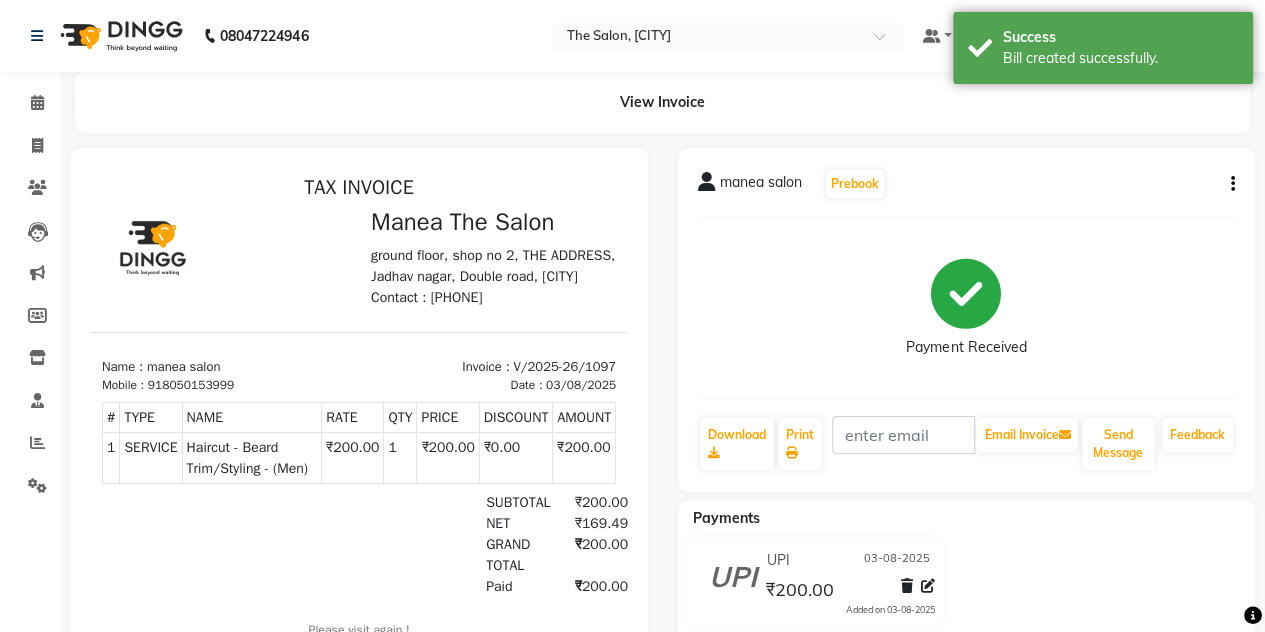 scroll, scrollTop: 0, scrollLeft: 0, axis: both 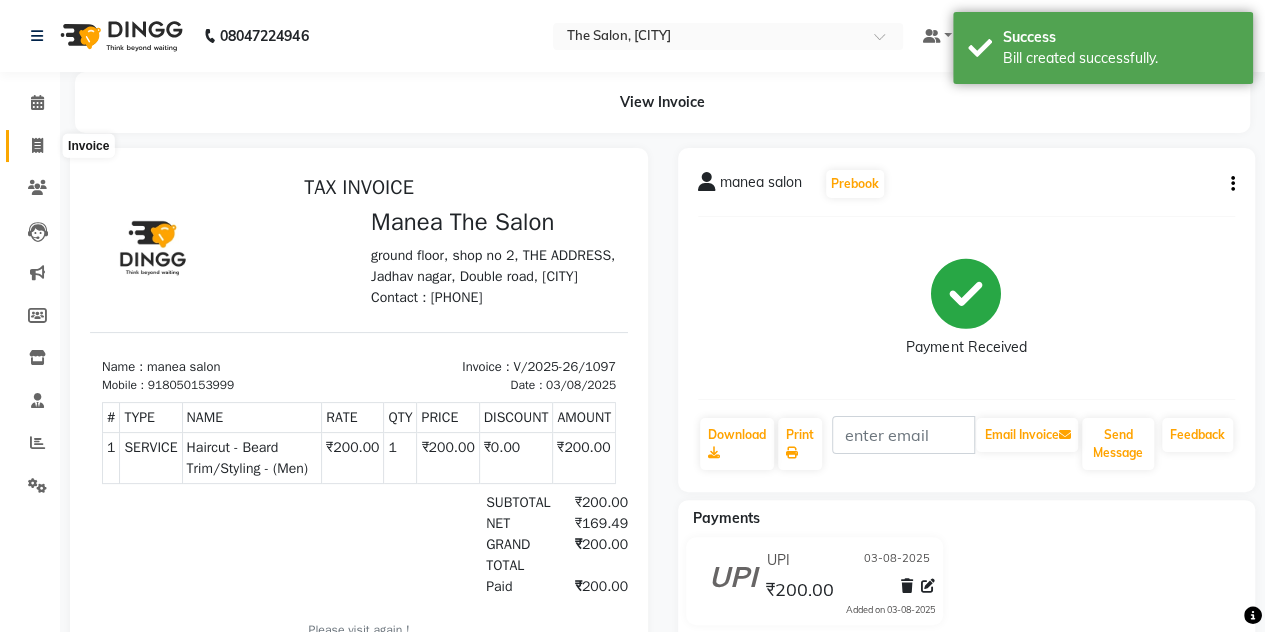 click 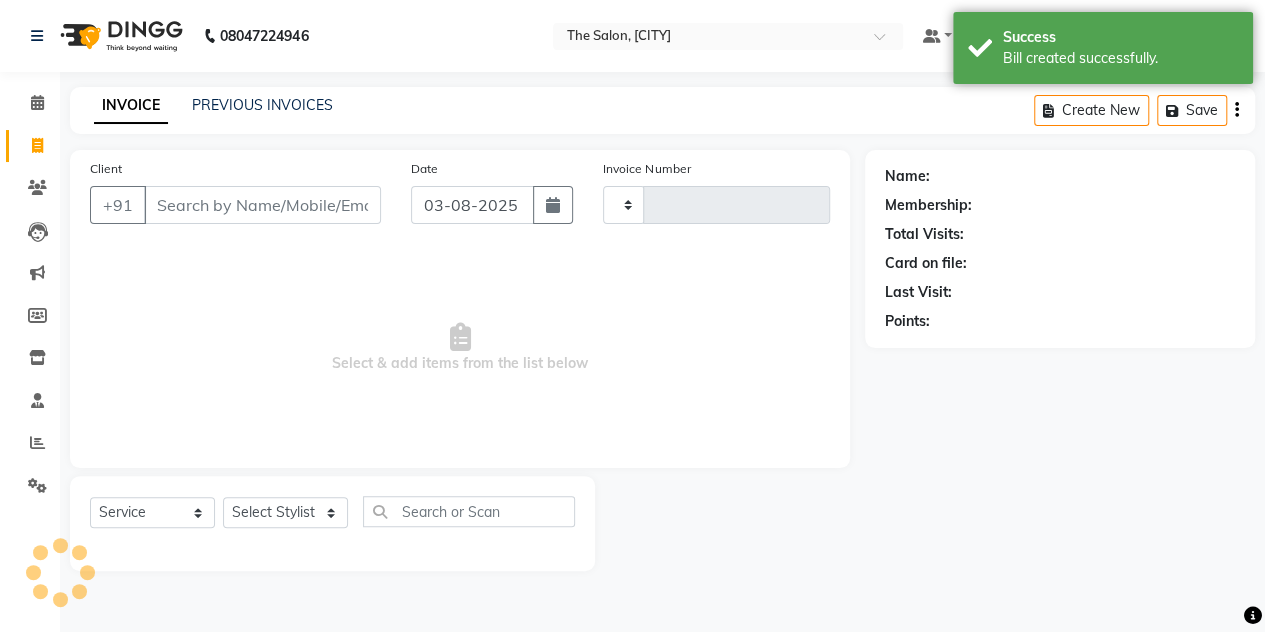 type on "1098" 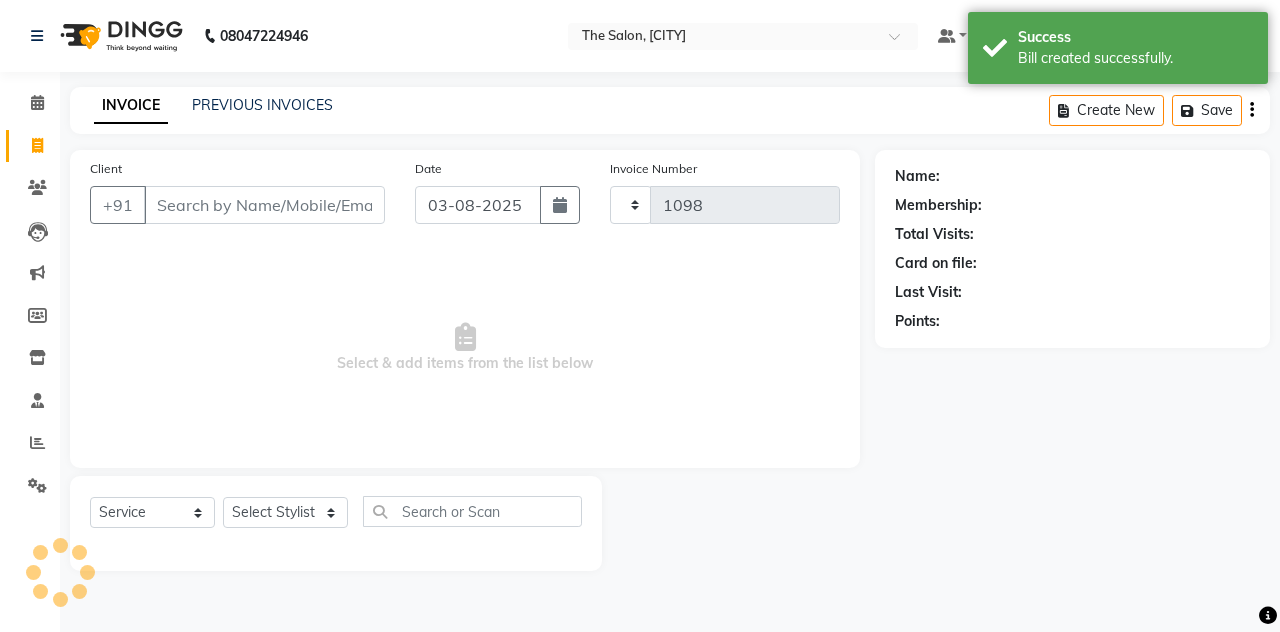 select on "7688" 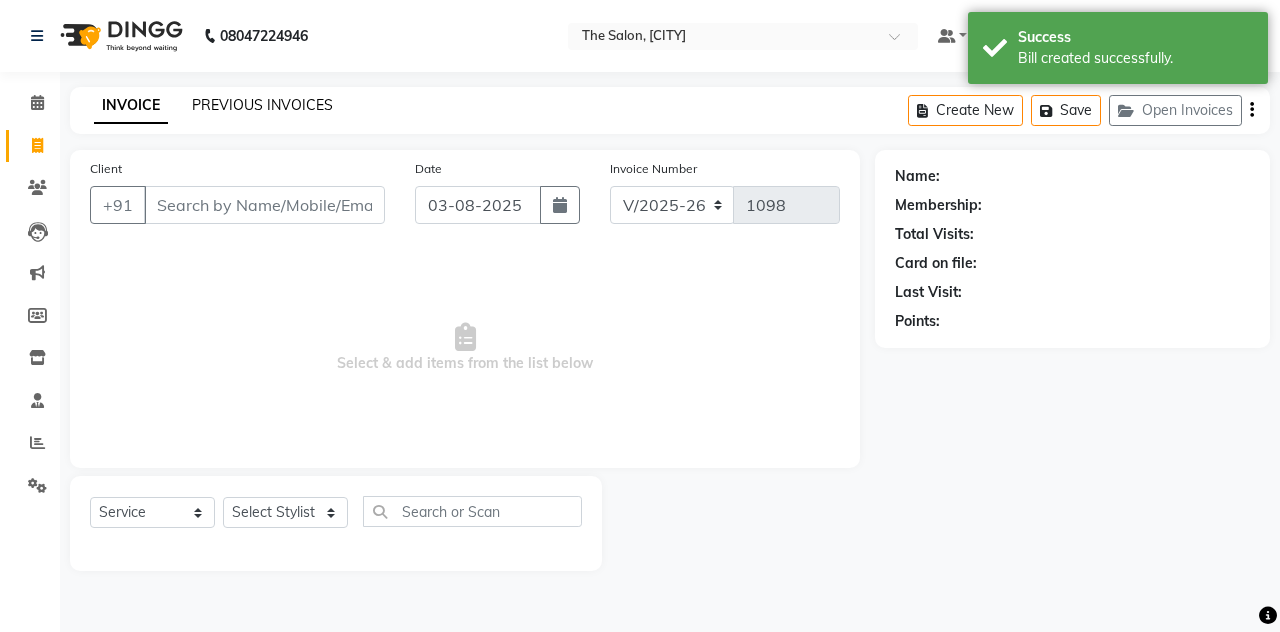 click on "PREVIOUS INVOICES" 